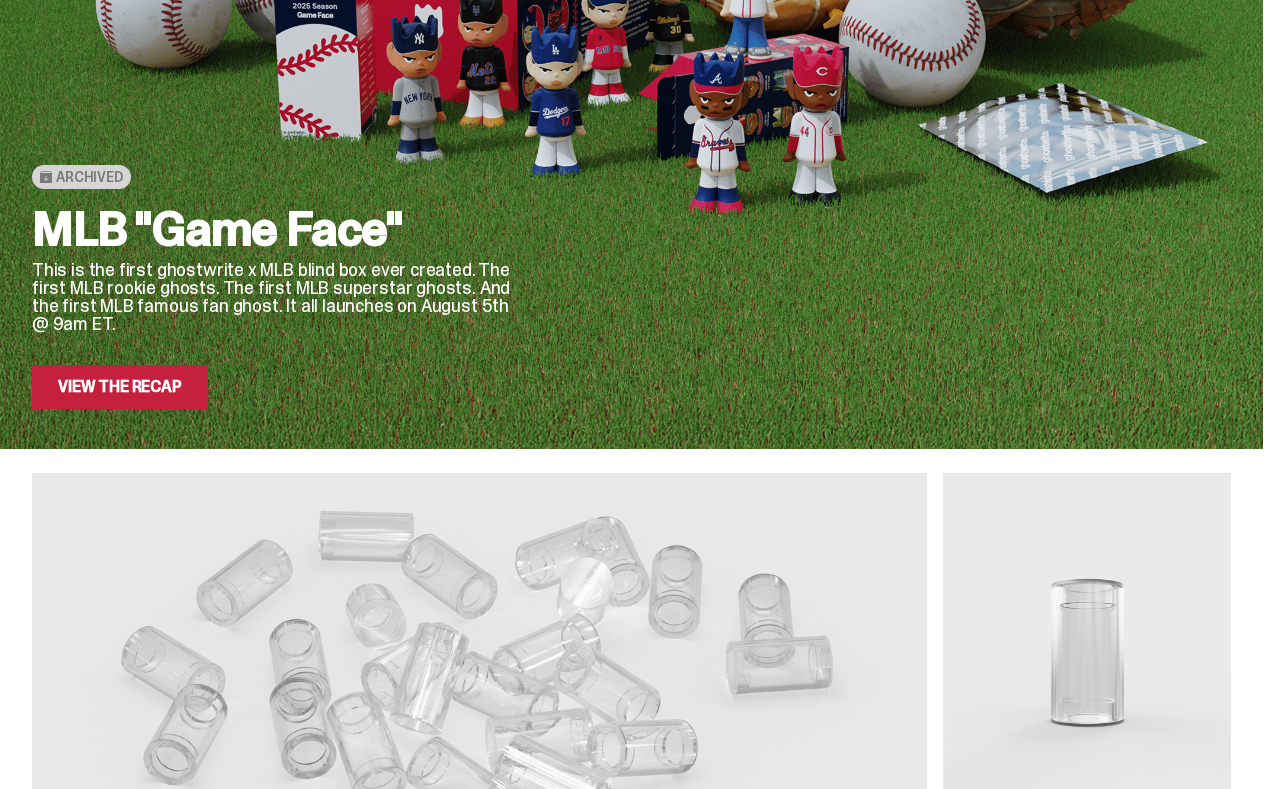 scroll, scrollTop: 0, scrollLeft: 0, axis: both 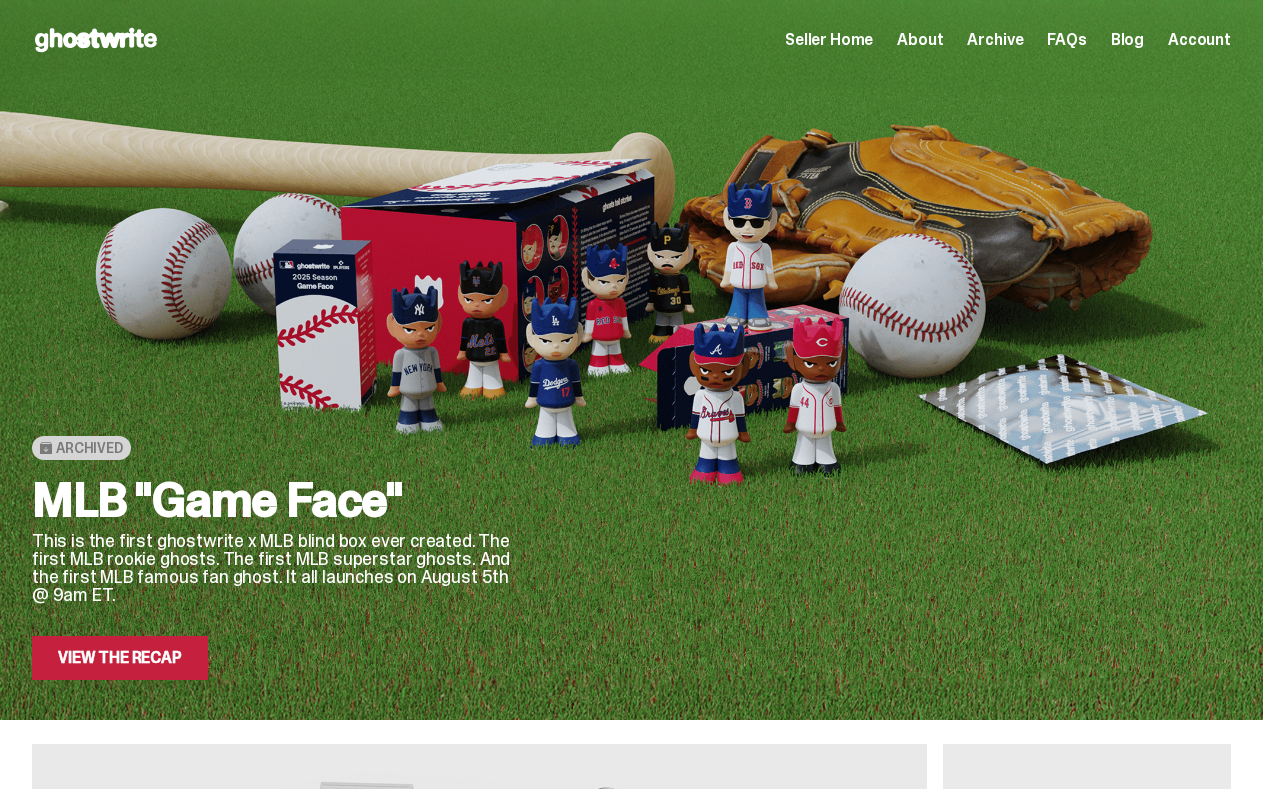 click on "Archive" at bounding box center [995, 40] 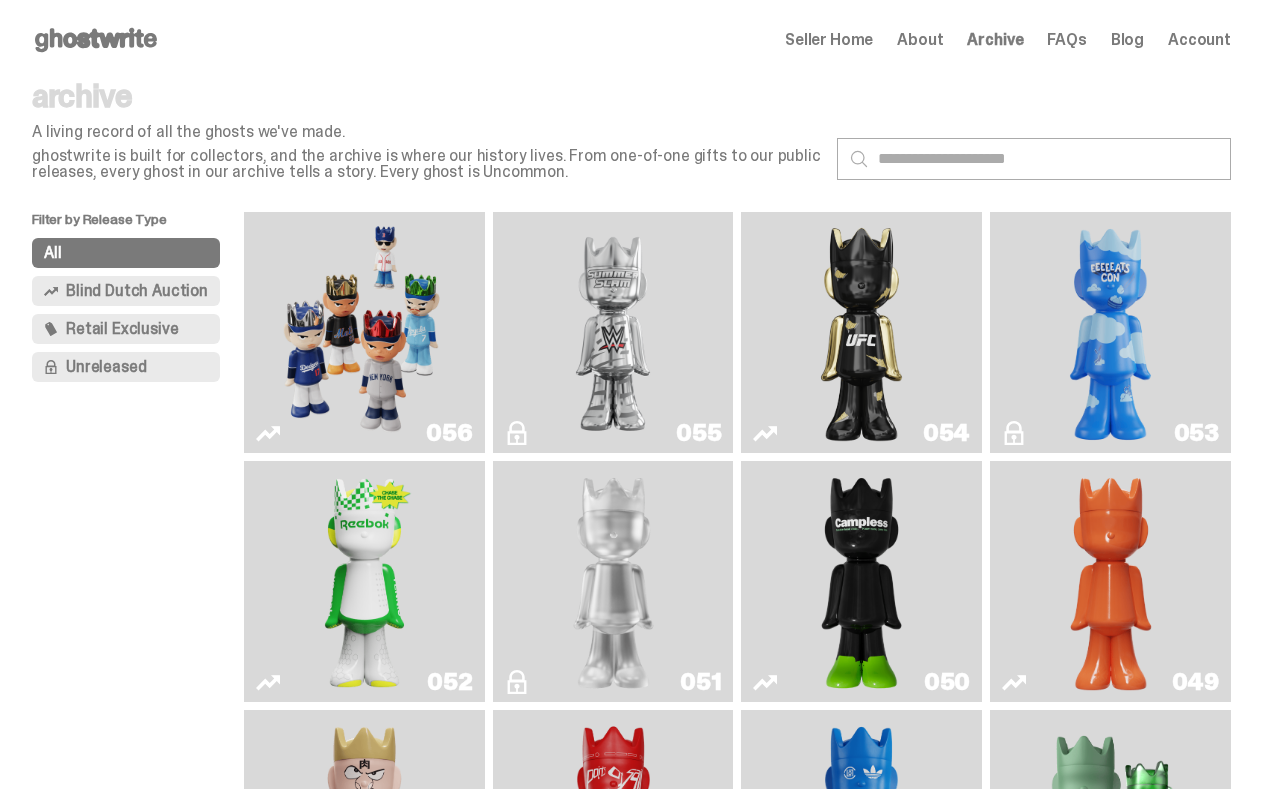 click at bounding box center (364, 332) 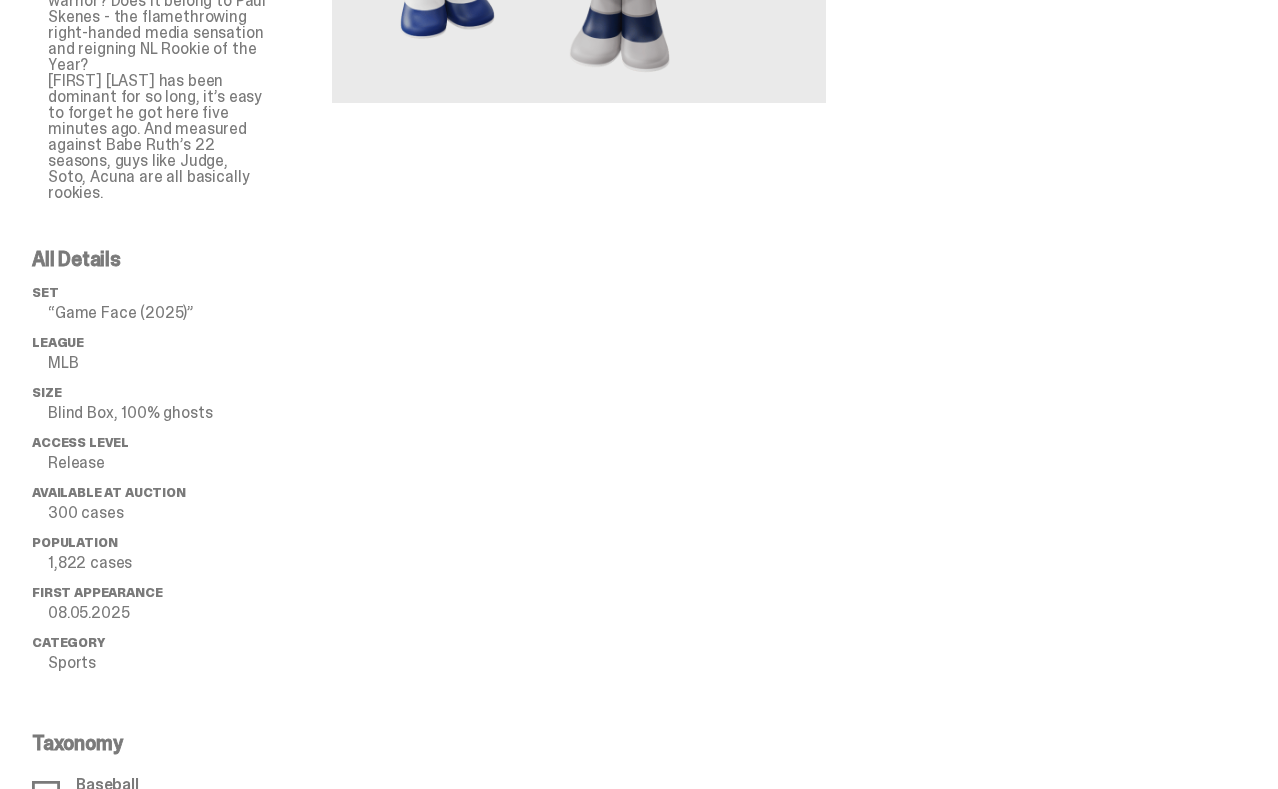 scroll, scrollTop: 0, scrollLeft: 0, axis: both 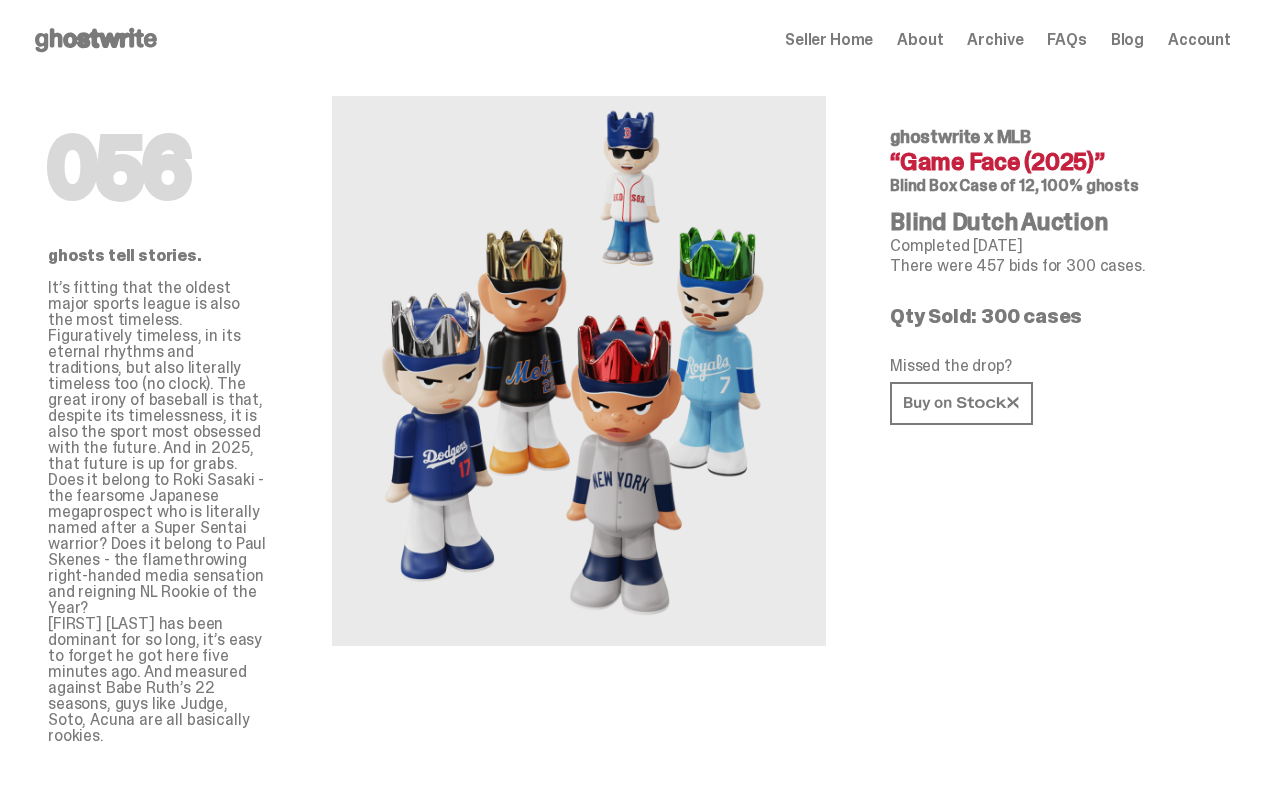 click on "Seller Home" at bounding box center (829, 40) 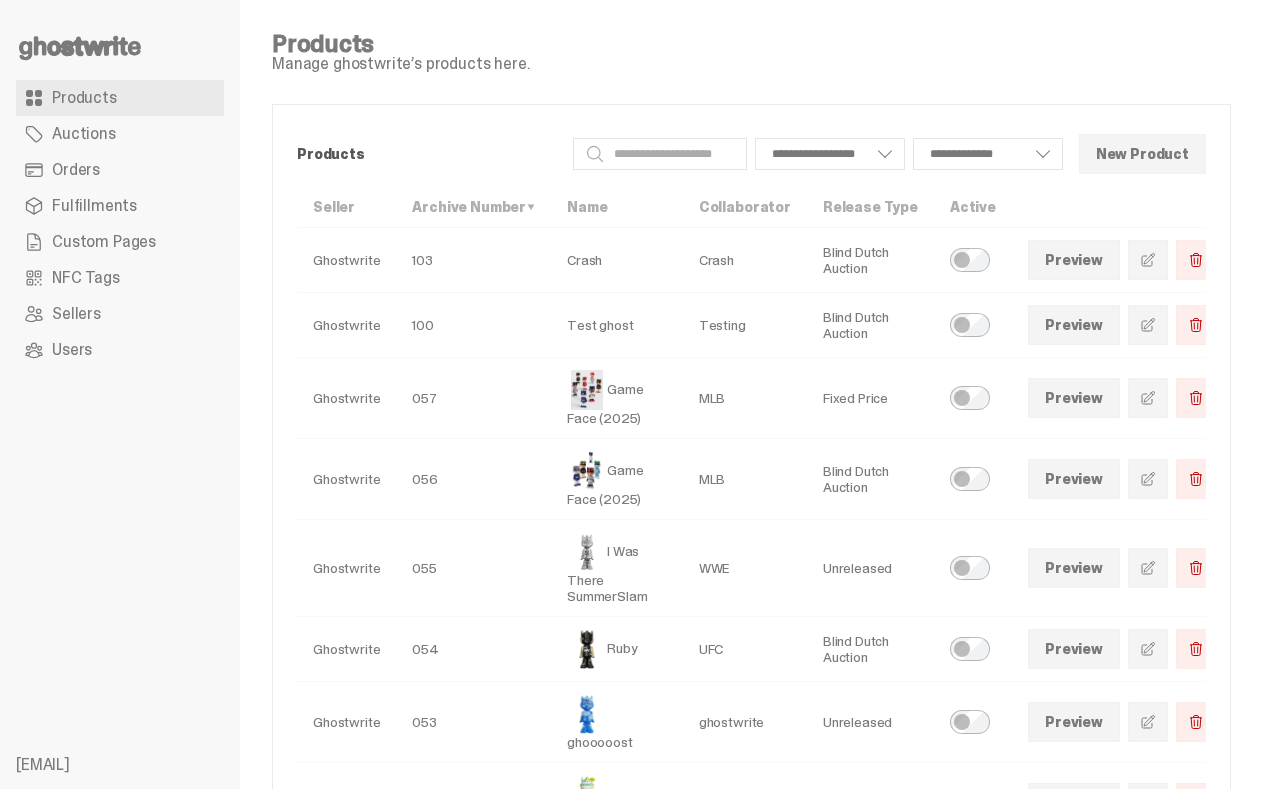 scroll, scrollTop: 0, scrollLeft: 0, axis: both 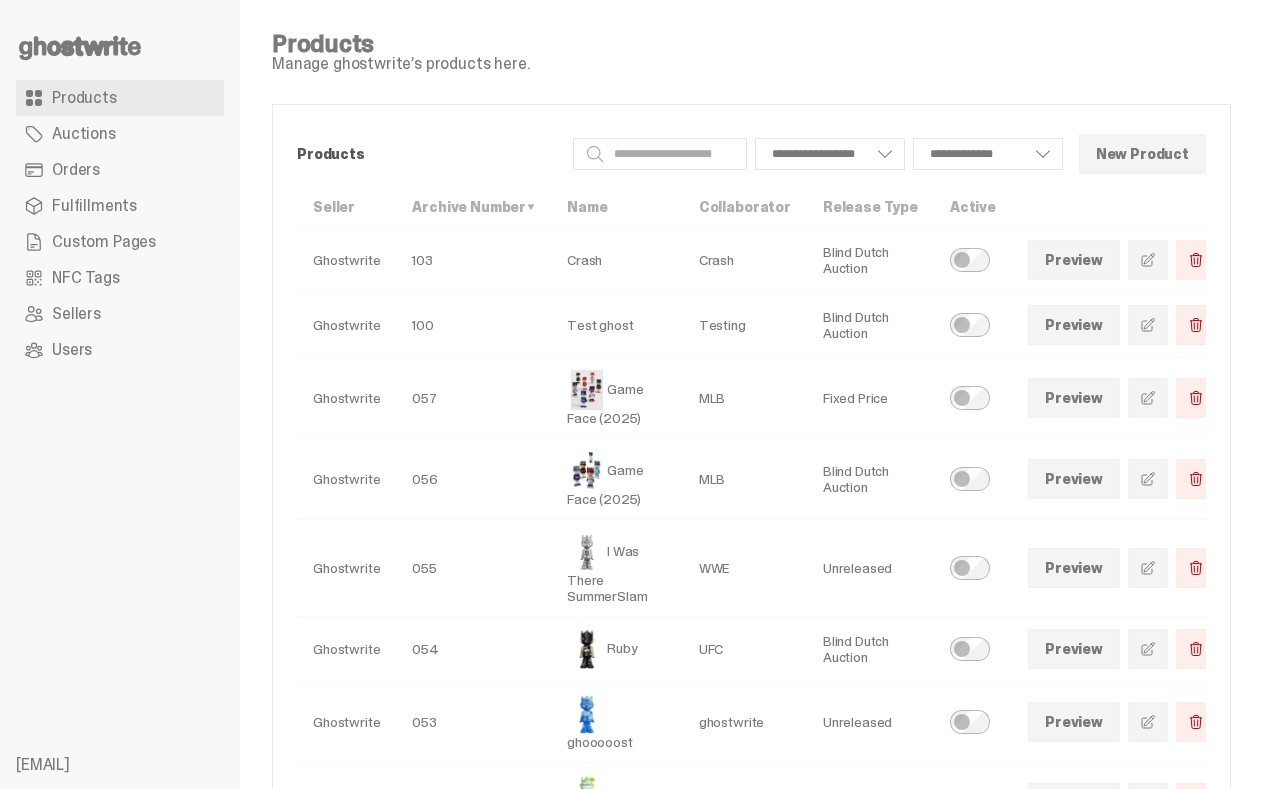 select 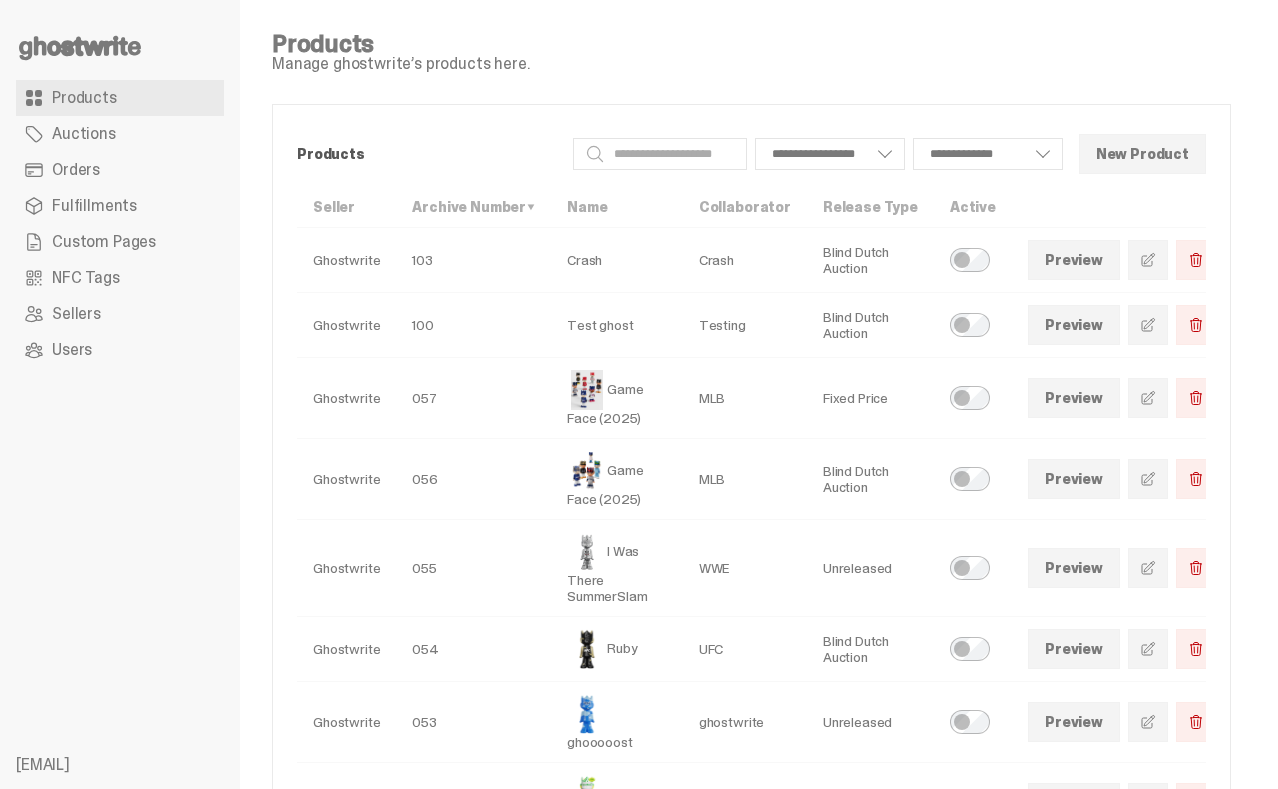 scroll, scrollTop: 31, scrollLeft: 0, axis: vertical 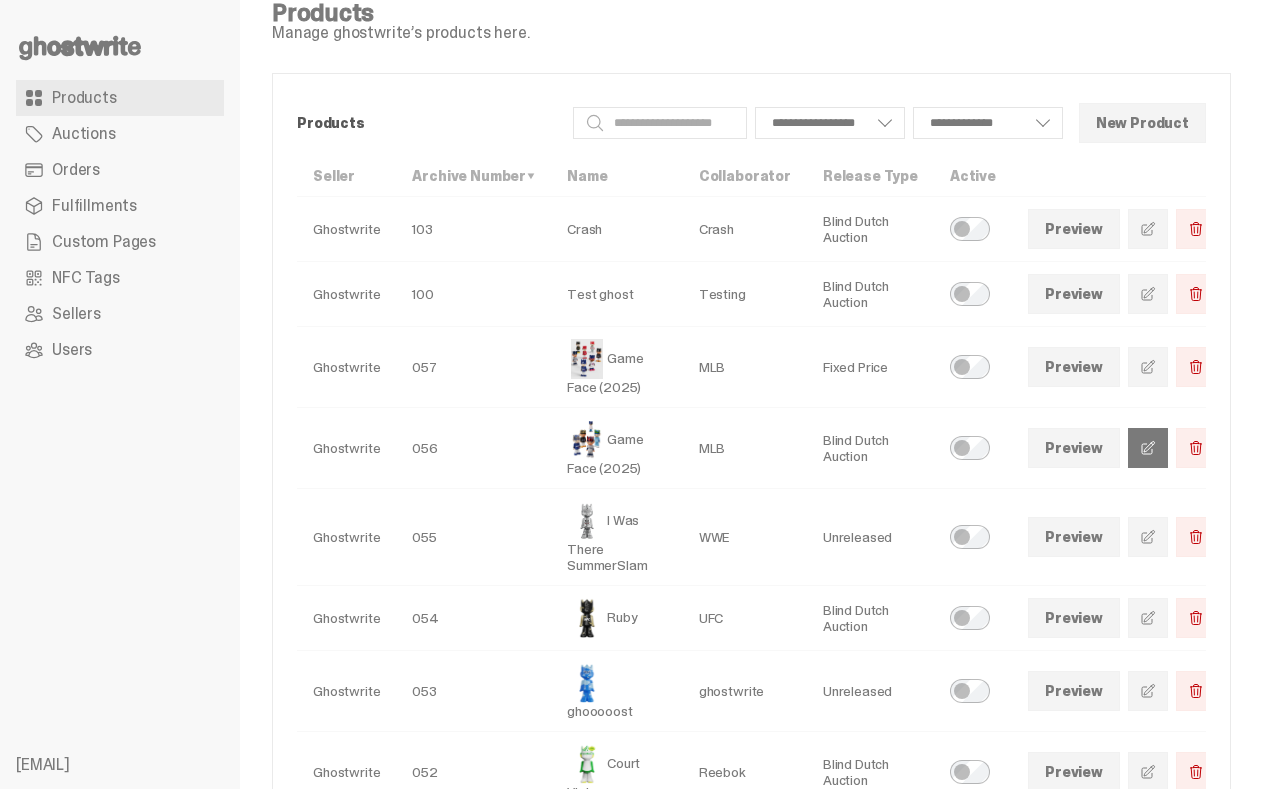 click at bounding box center [1148, 448] 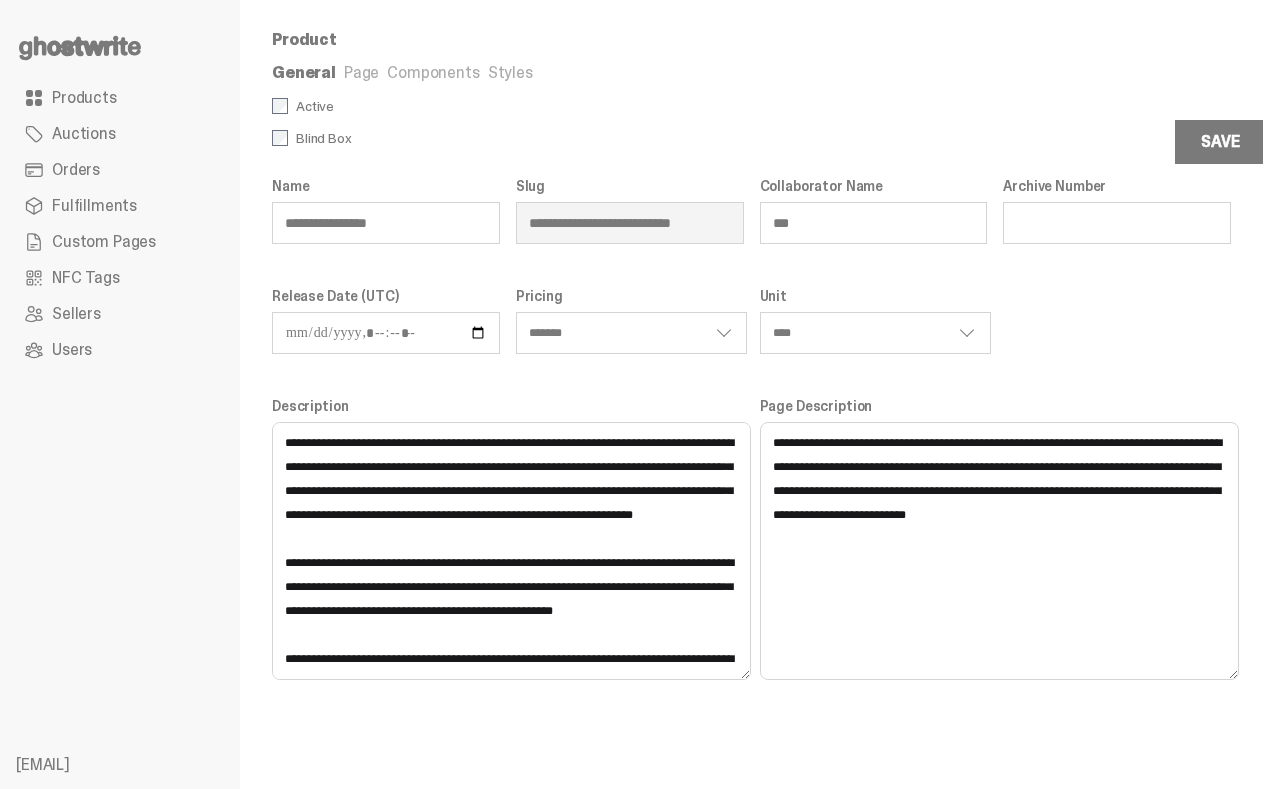 click on "Components" at bounding box center (433, 72) 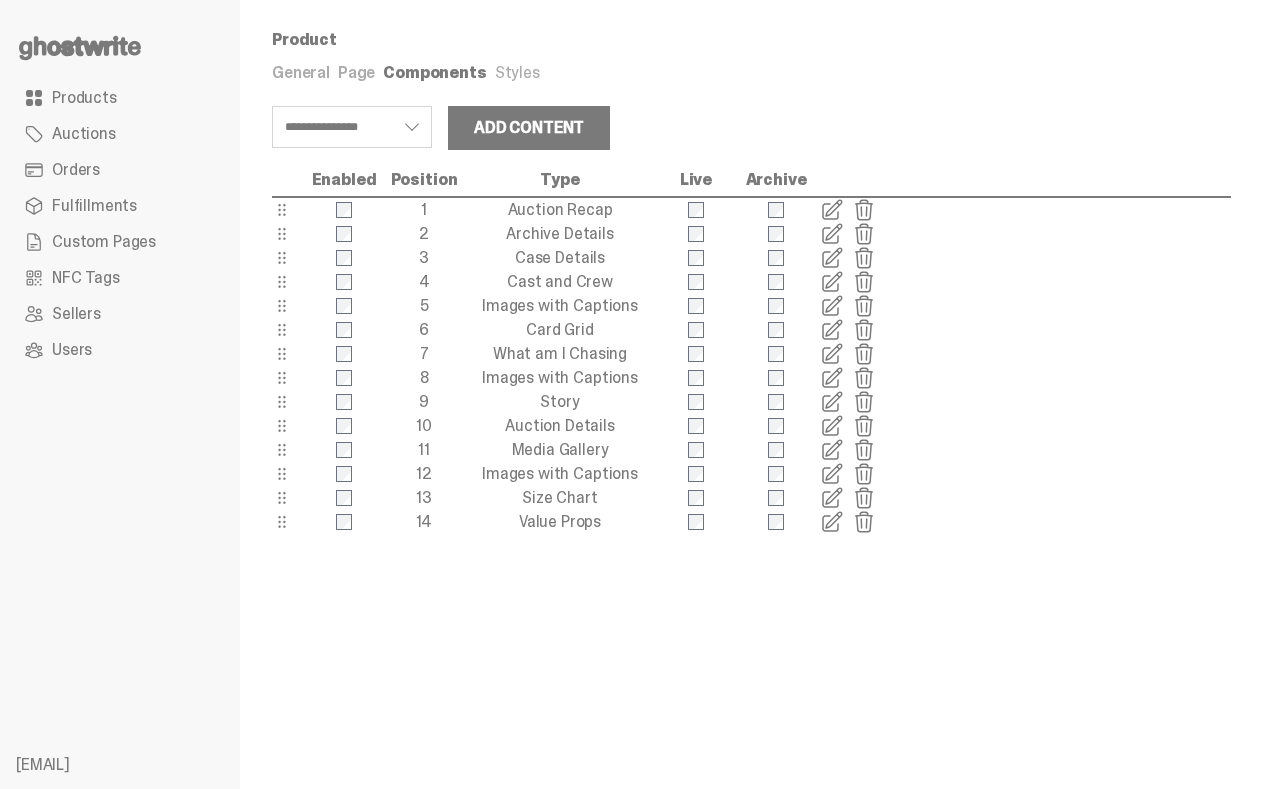 click at bounding box center [832, 234] 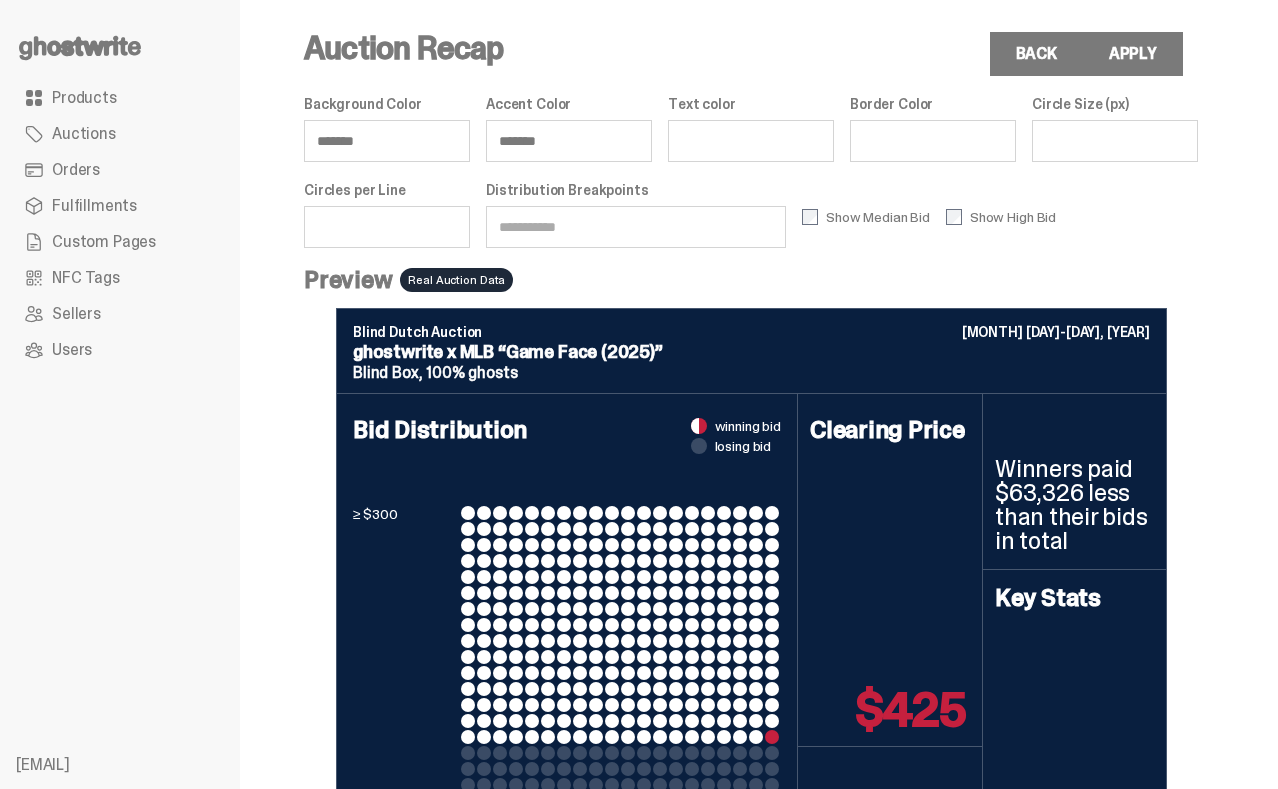scroll, scrollTop: 199, scrollLeft: 0, axis: vertical 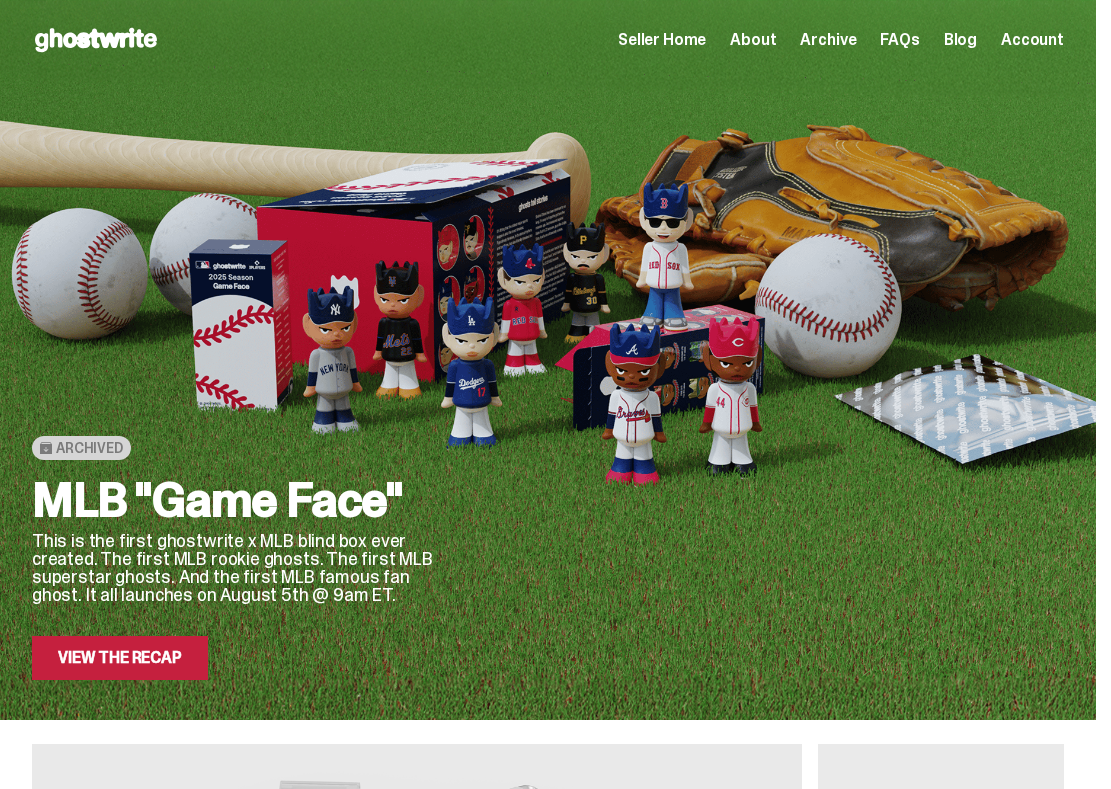 click on "Seller Home" at bounding box center [662, 40] 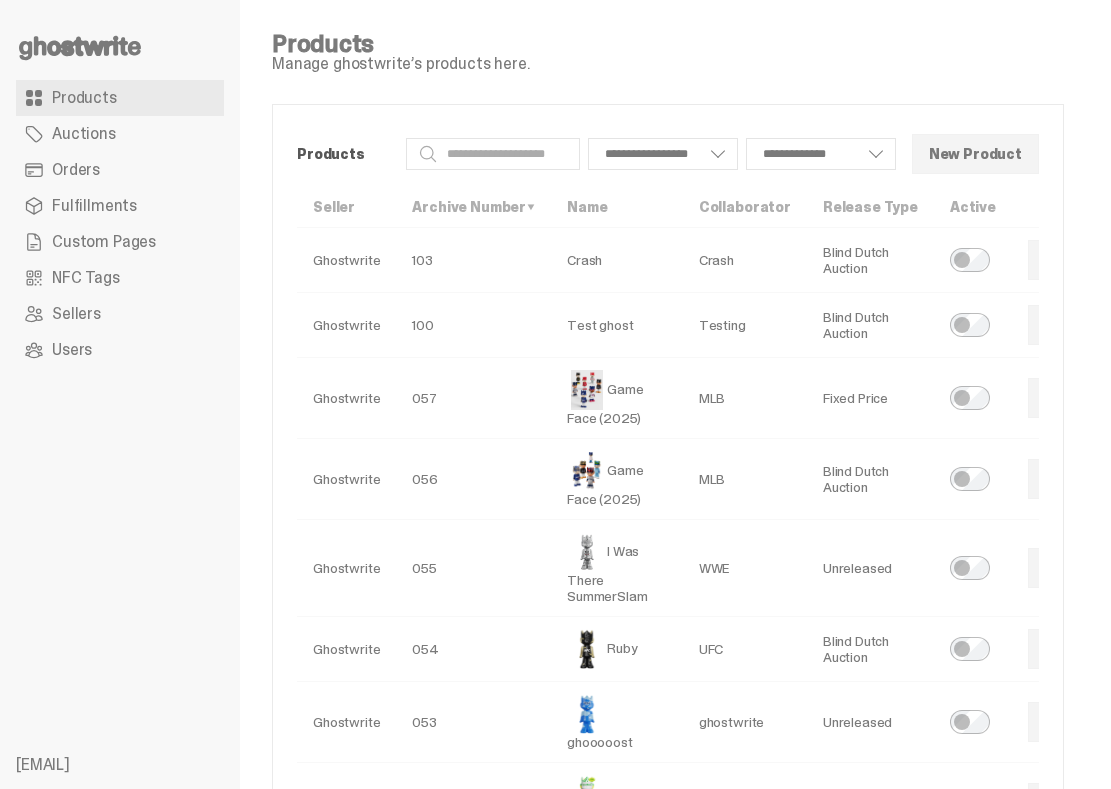 scroll, scrollTop: 0, scrollLeft: 0, axis: both 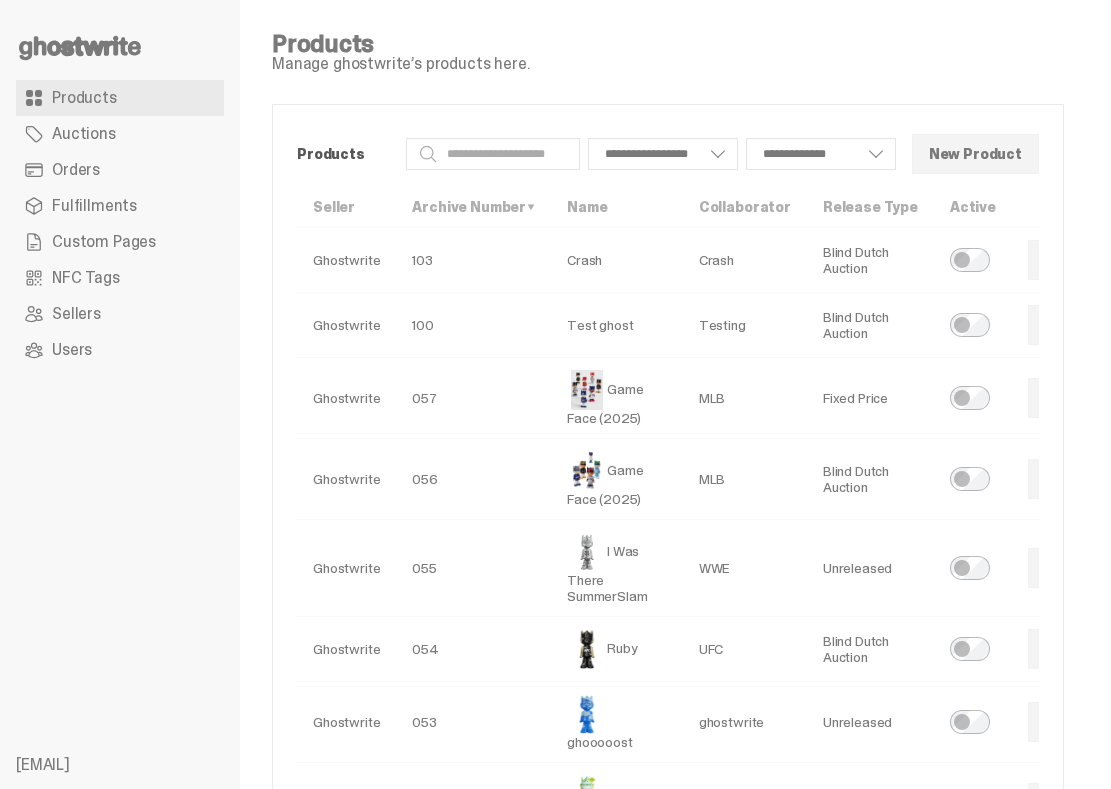 select 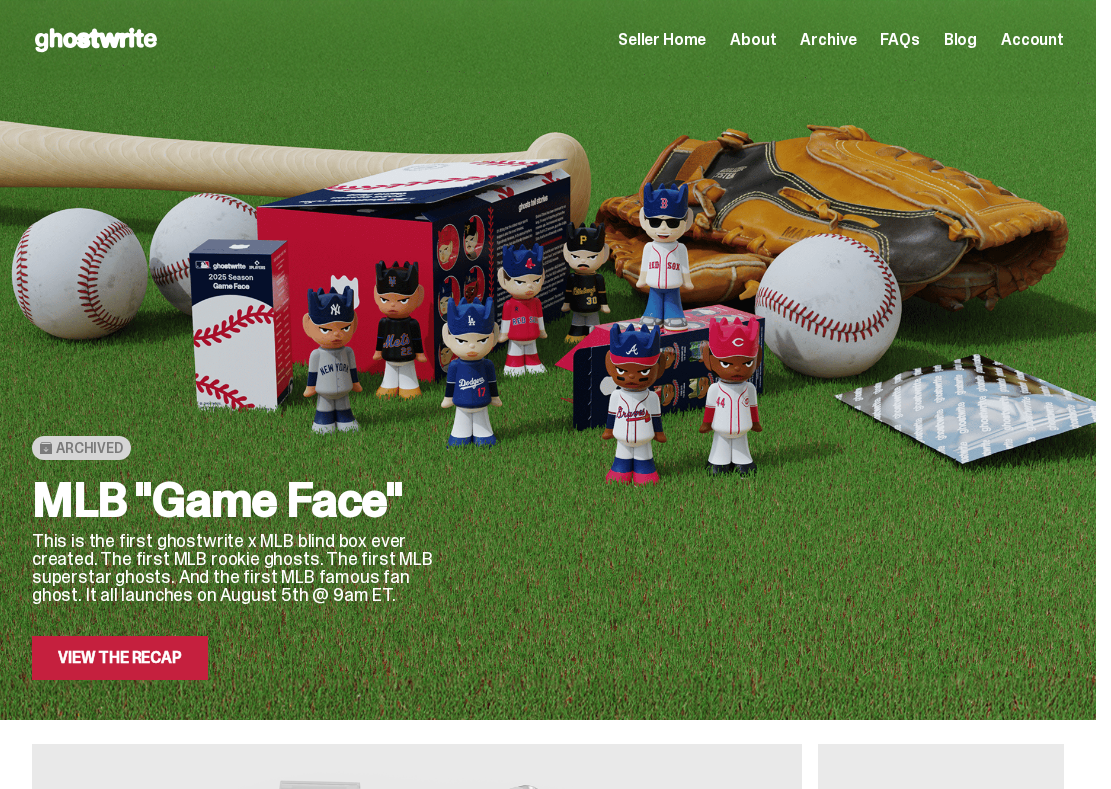 scroll, scrollTop: 64, scrollLeft: 0, axis: vertical 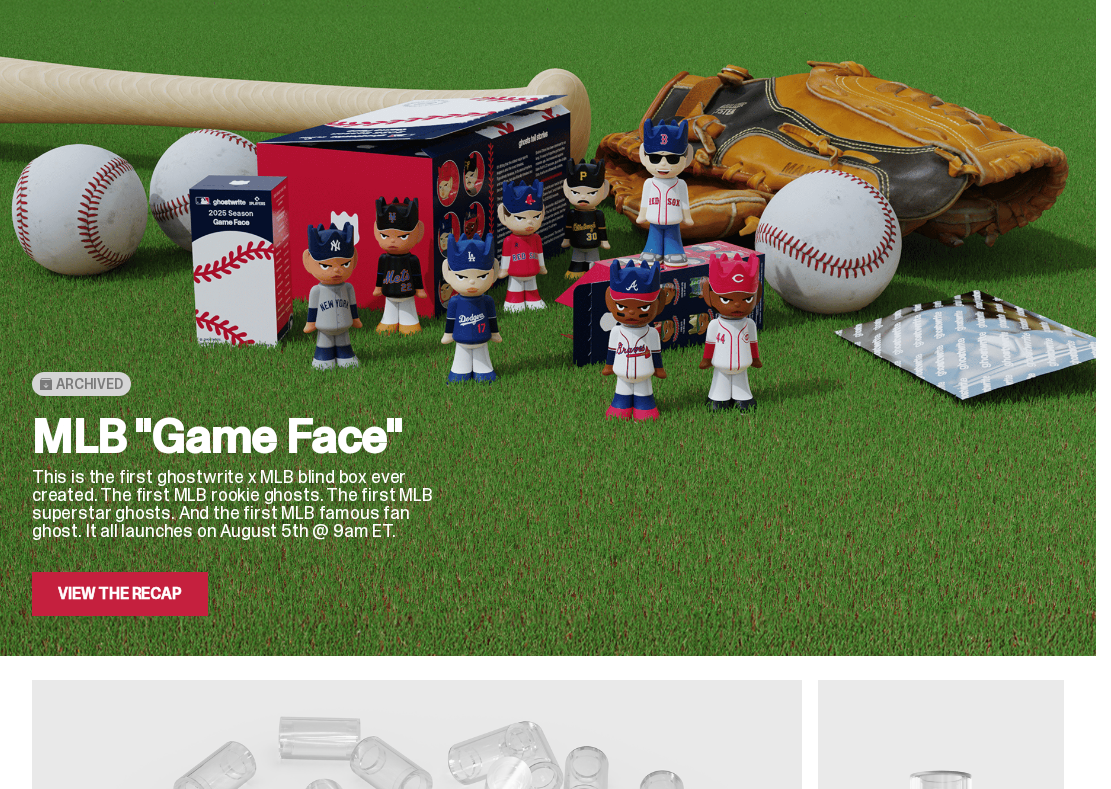 click on "View the Recap" at bounding box center [120, 594] 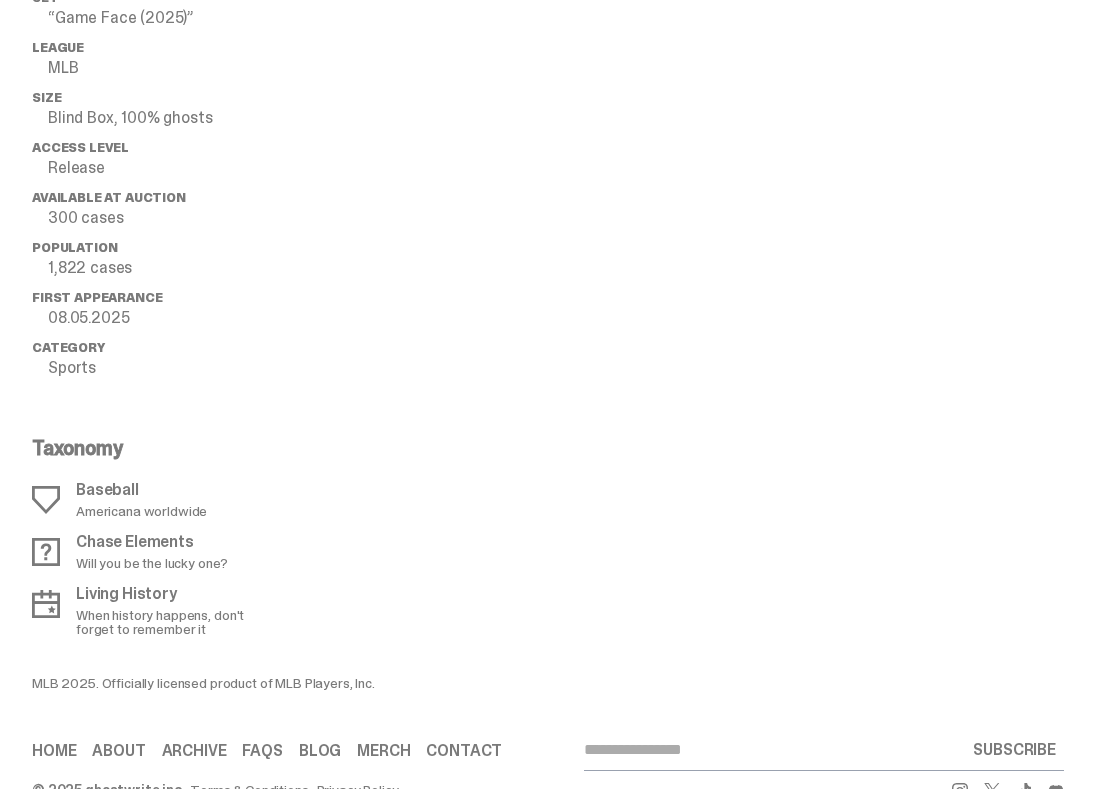 scroll, scrollTop: 0, scrollLeft: 0, axis: both 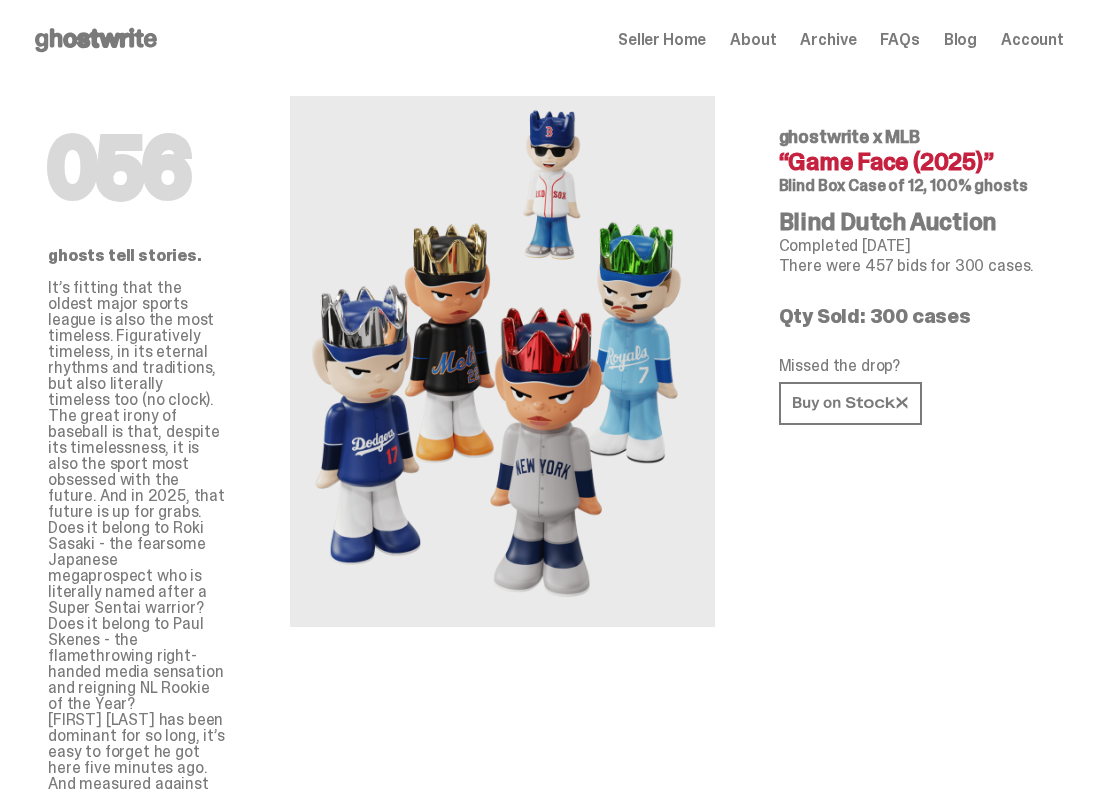 click 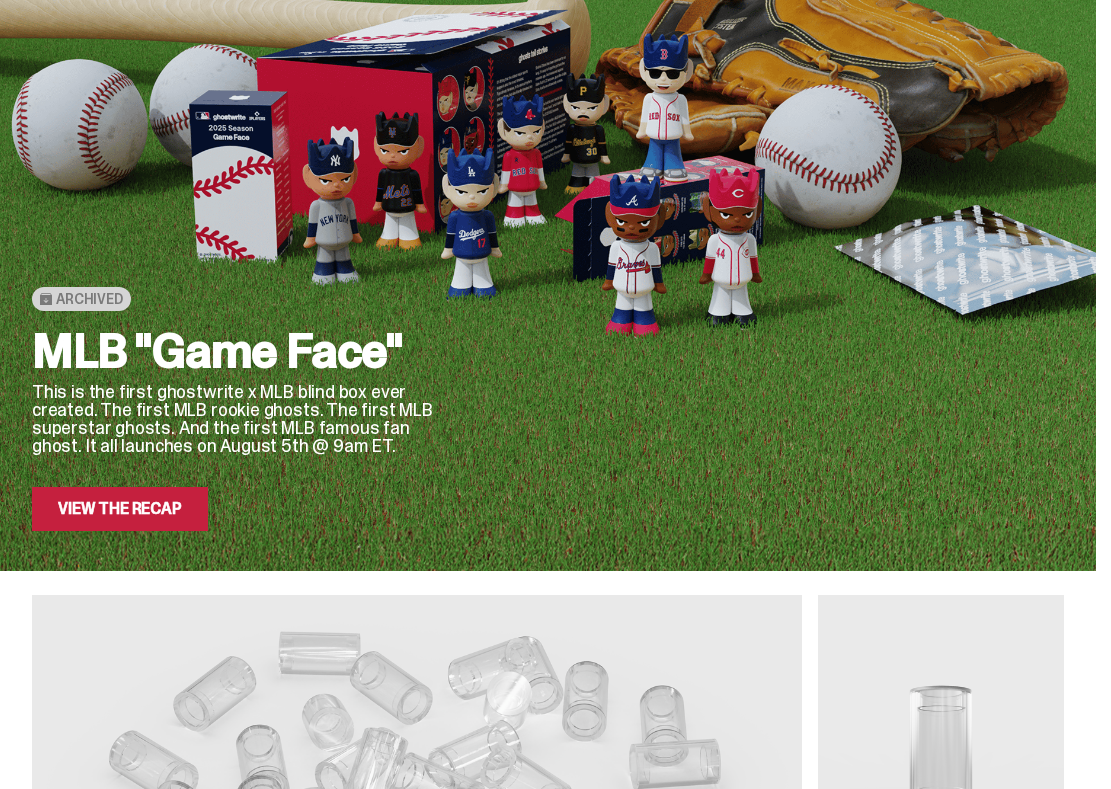 scroll, scrollTop: 56, scrollLeft: 0, axis: vertical 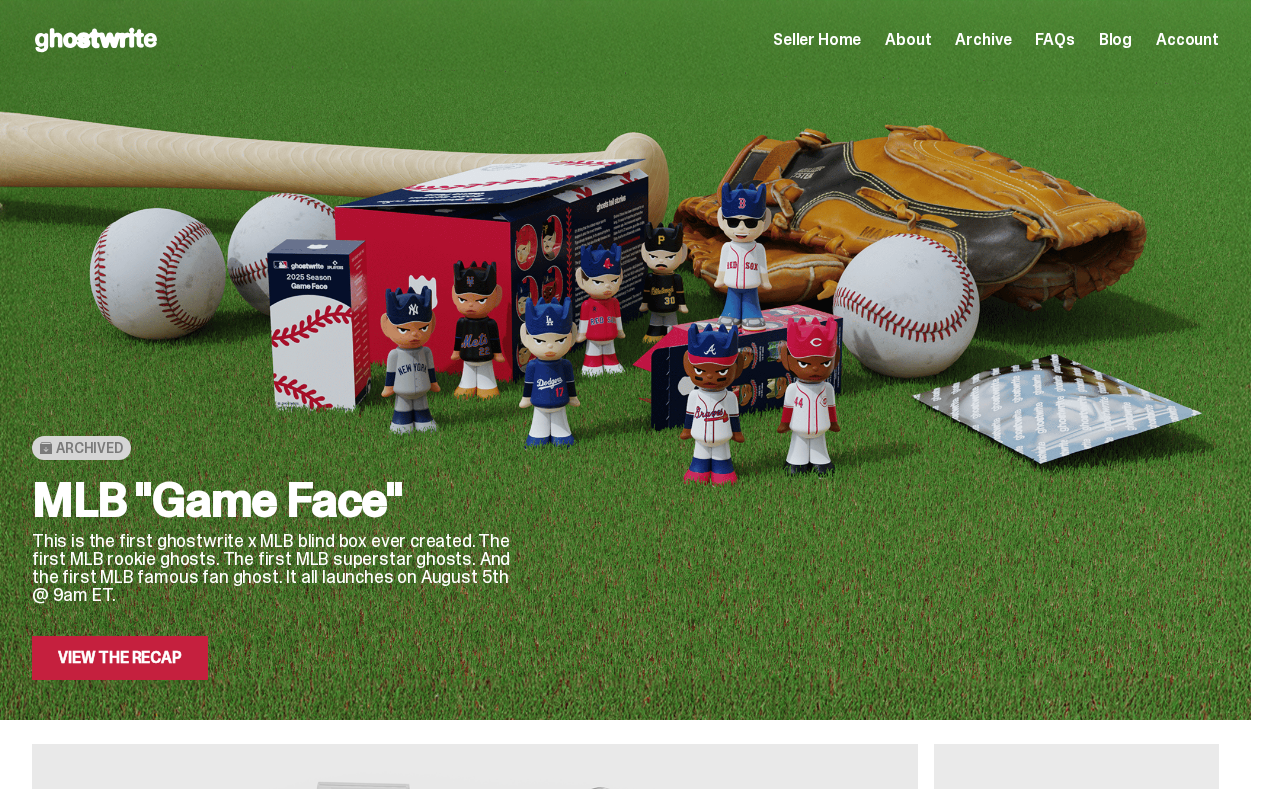 click on "Seller Home" at bounding box center [817, 40] 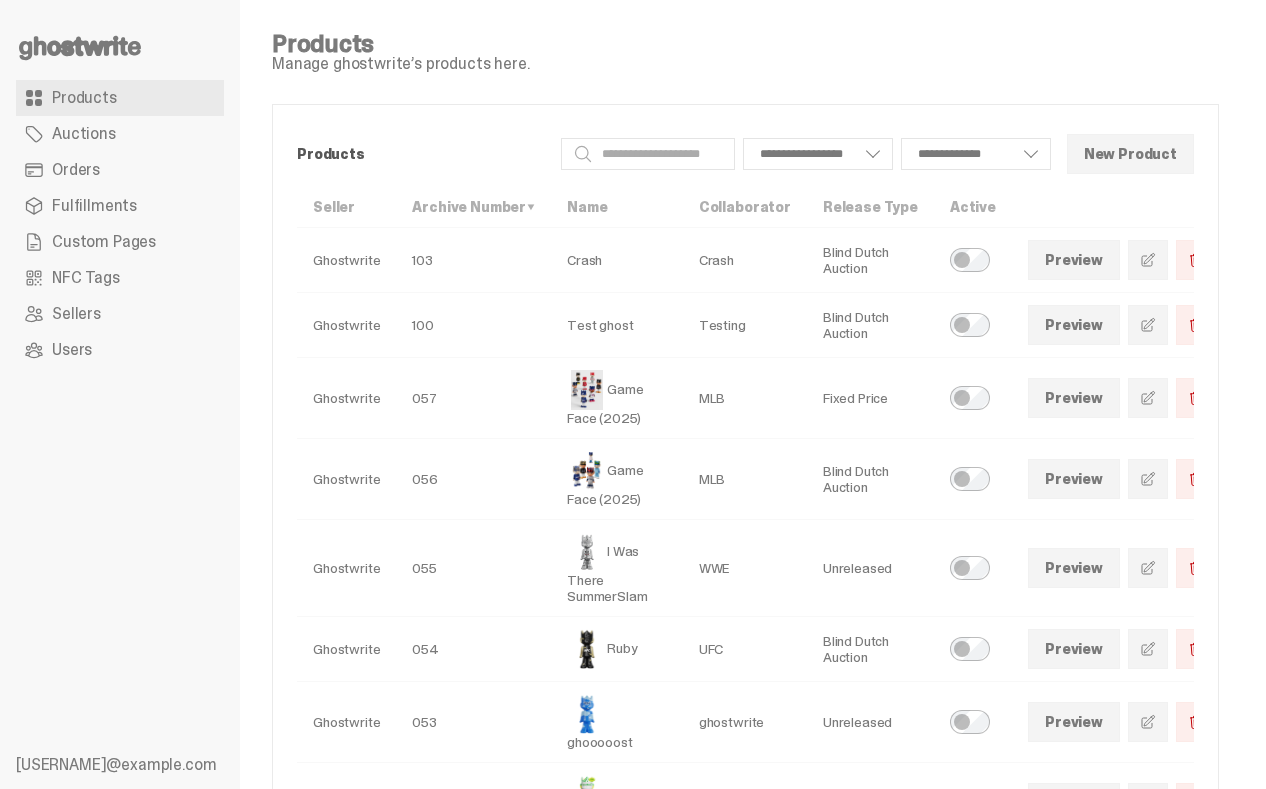 scroll, scrollTop: 0, scrollLeft: 0, axis: both 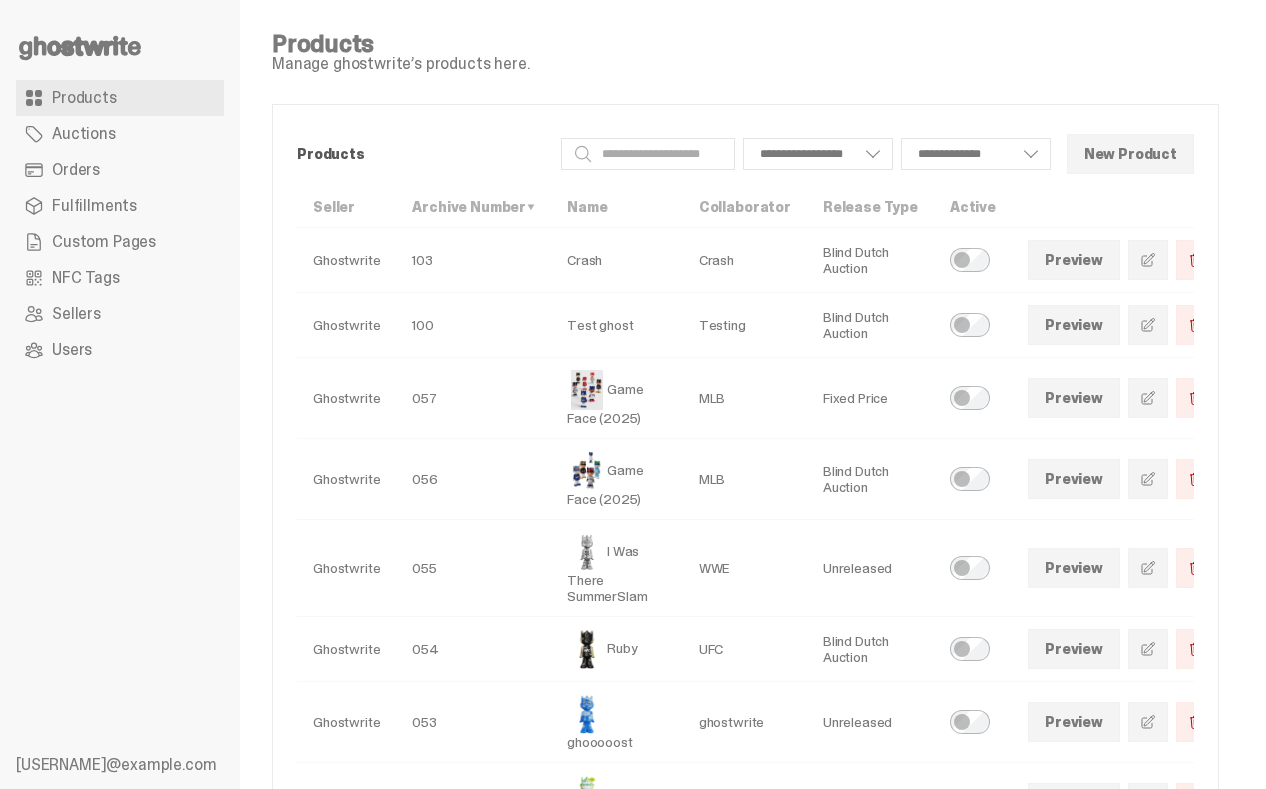 select 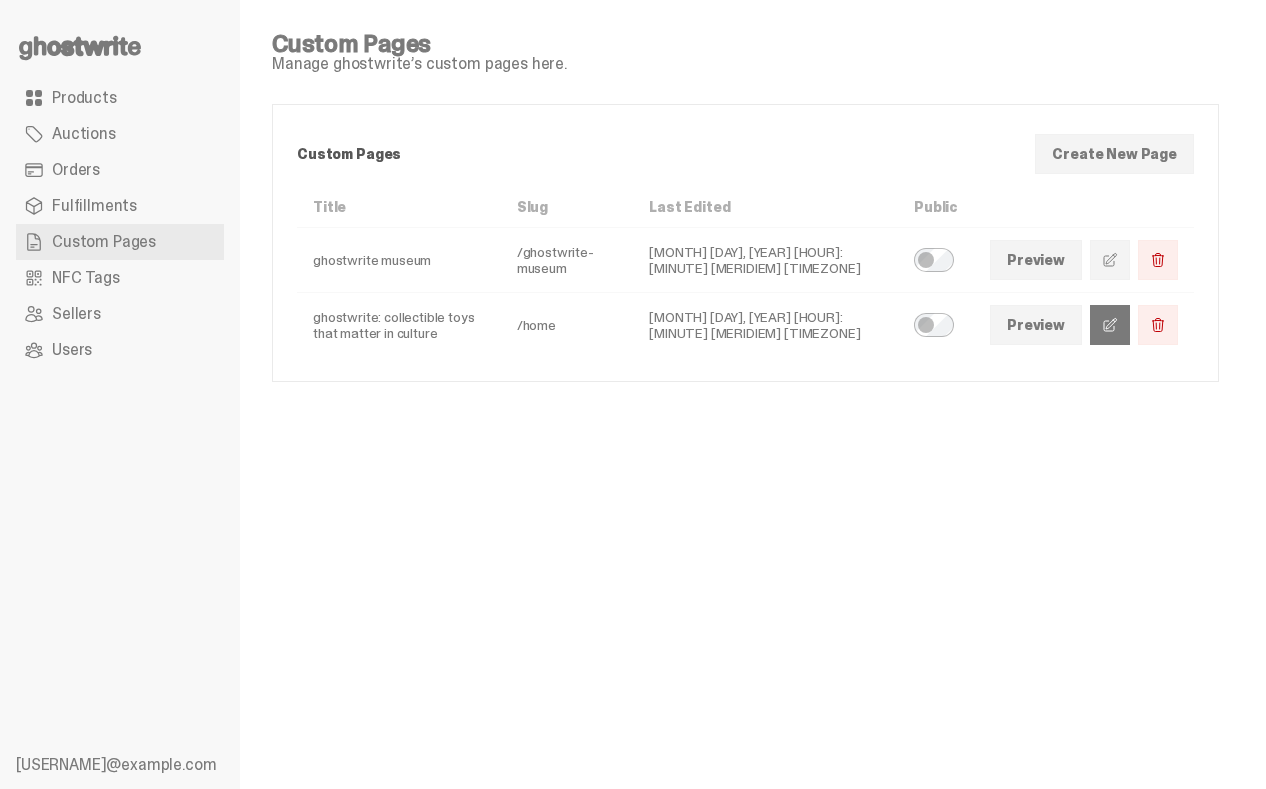 click at bounding box center [1110, 325] 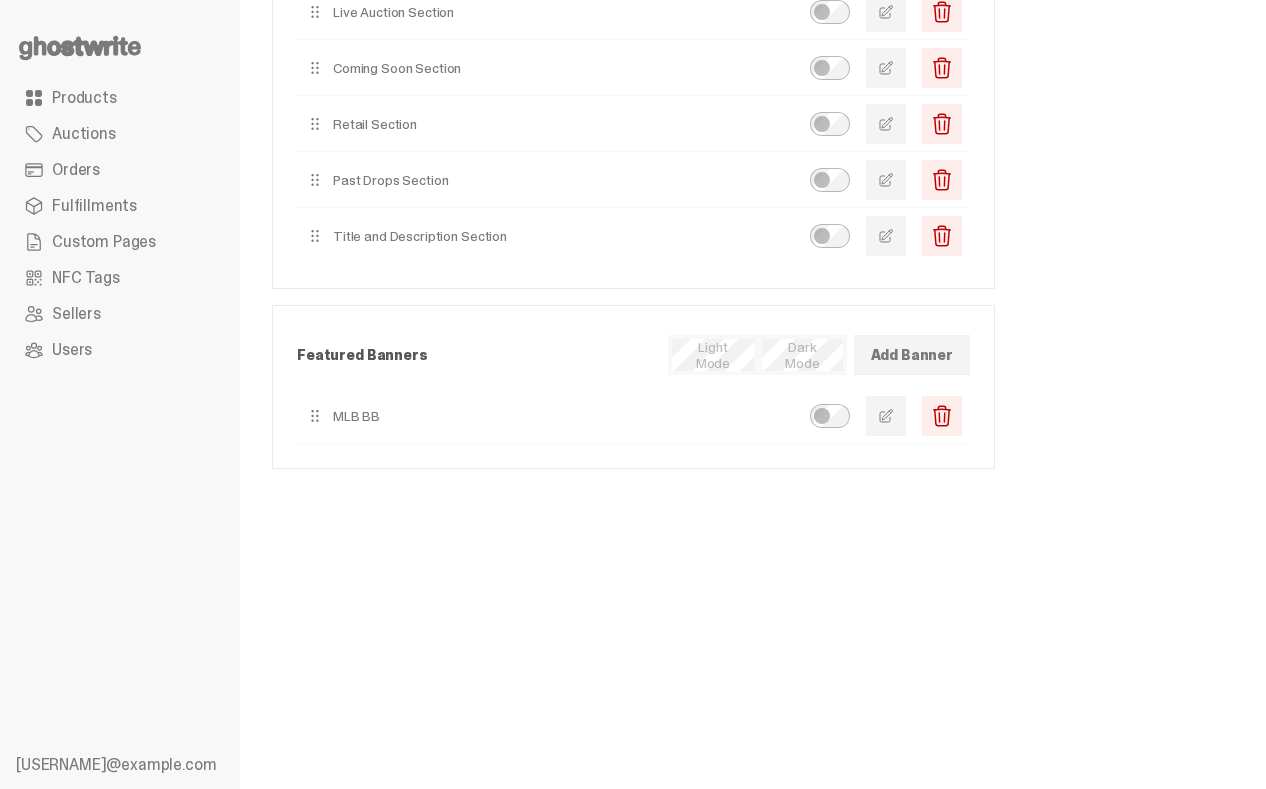 scroll, scrollTop: 308, scrollLeft: 0, axis: vertical 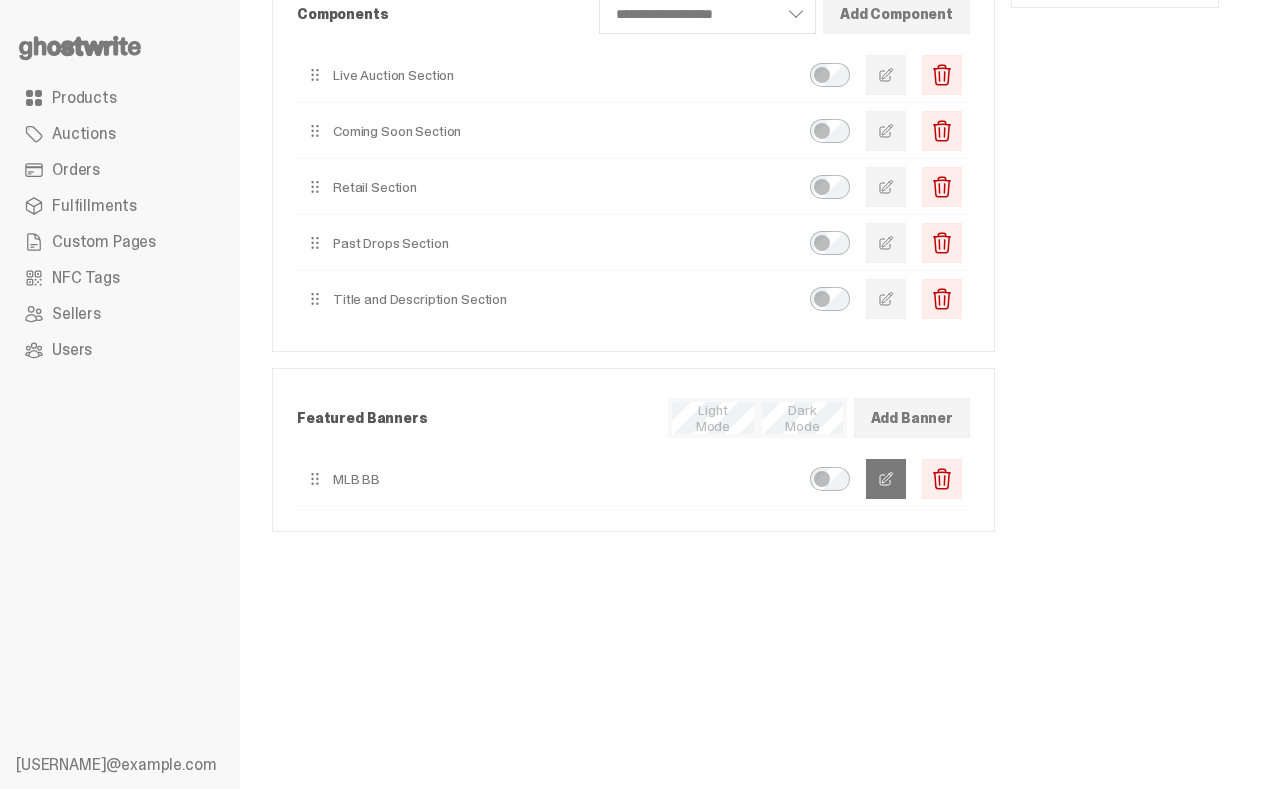 click at bounding box center (886, 479) 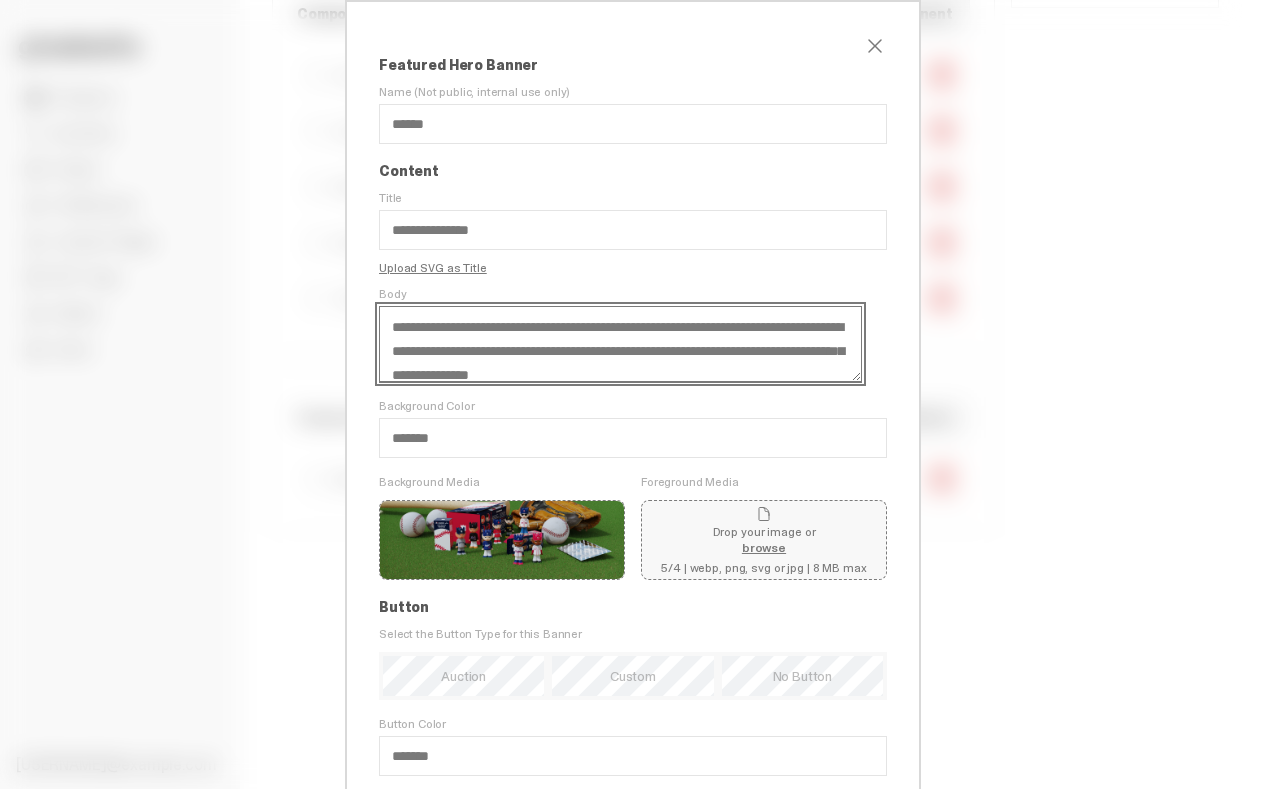 click on "**********" at bounding box center [620, 344] 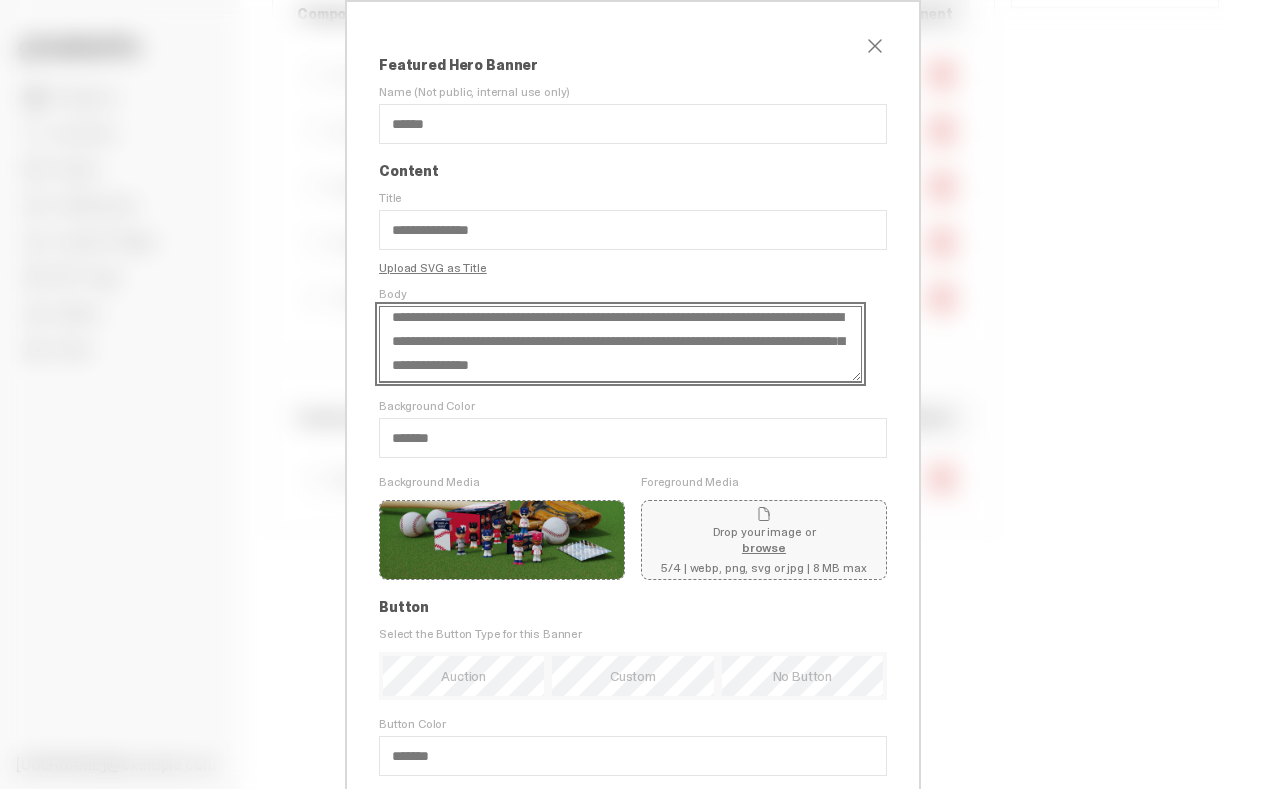 click on "**********" at bounding box center [620, 344] 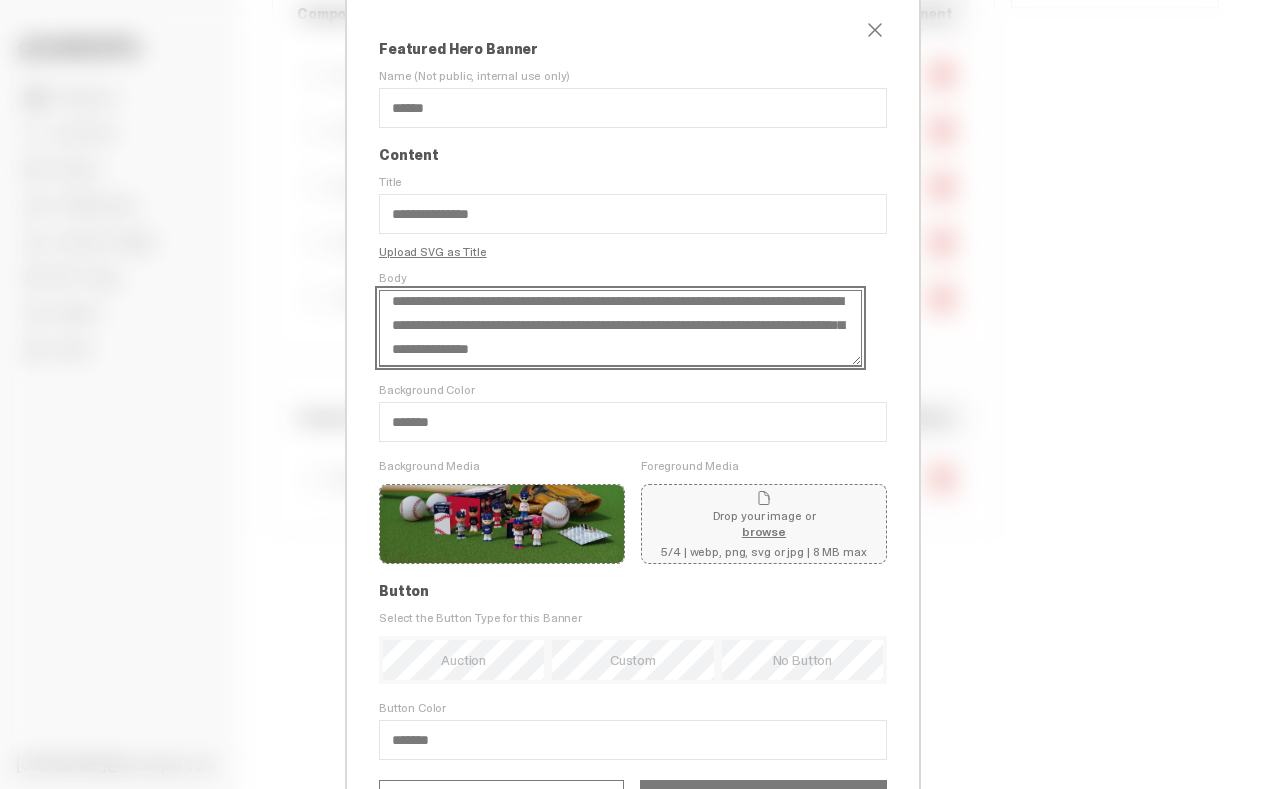 drag, startPoint x: 841, startPoint y: 327, endPoint x: 842, endPoint y: 356, distance: 29.017237 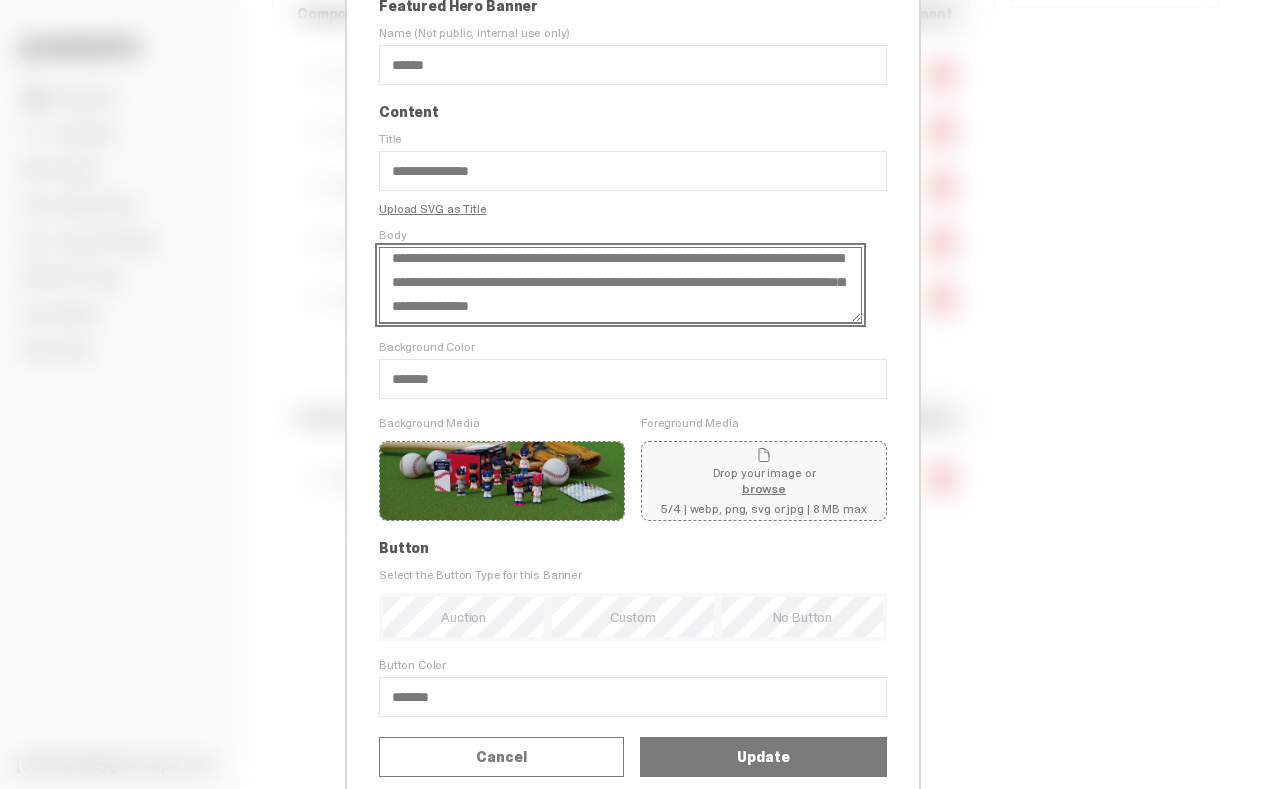 scroll, scrollTop: 58, scrollLeft: 0, axis: vertical 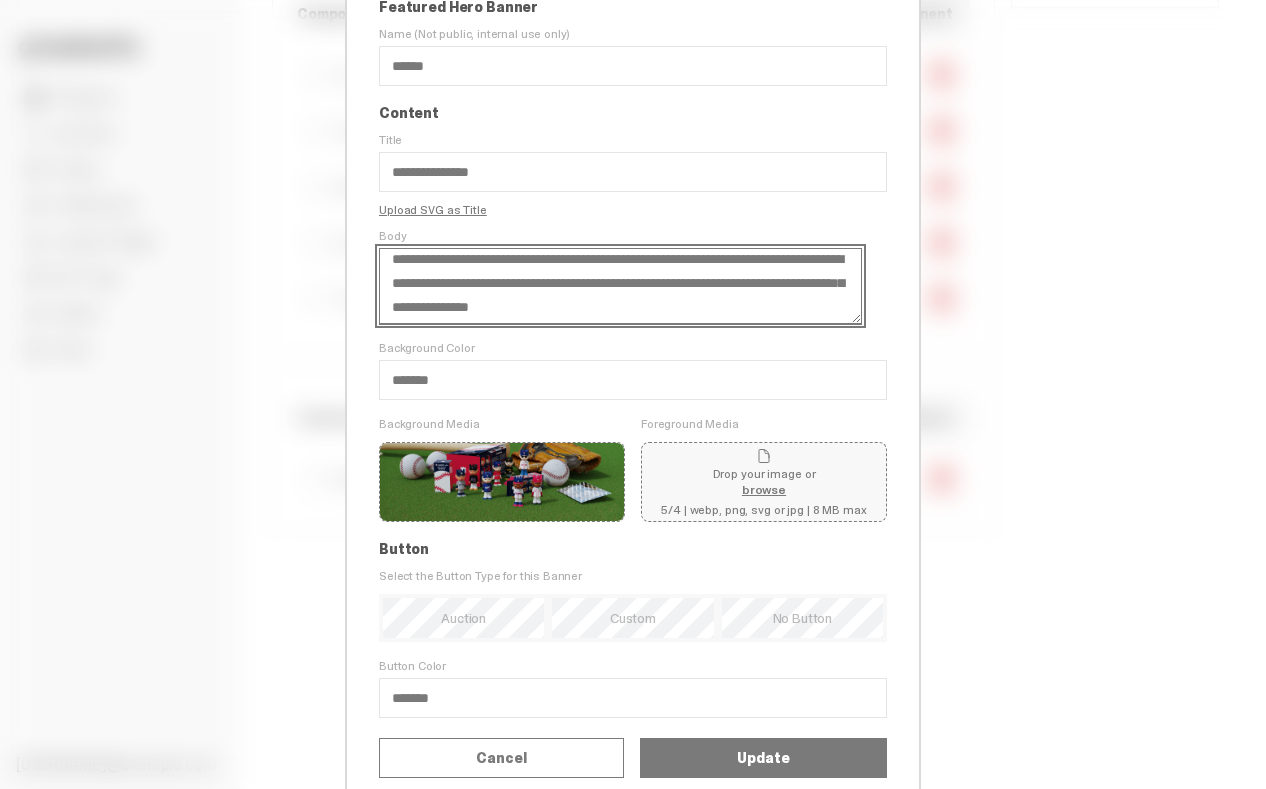 click on "**********" at bounding box center (620, 286) 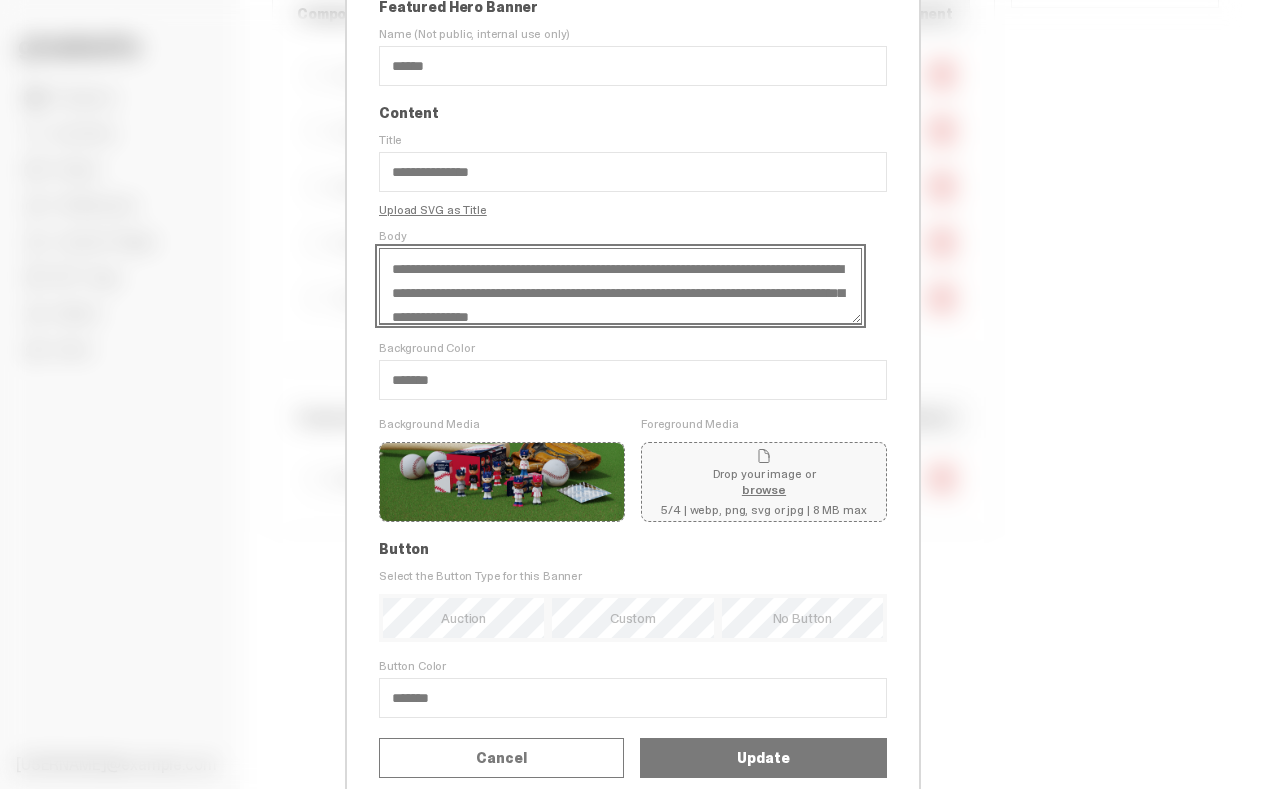 scroll, scrollTop: 10, scrollLeft: 0, axis: vertical 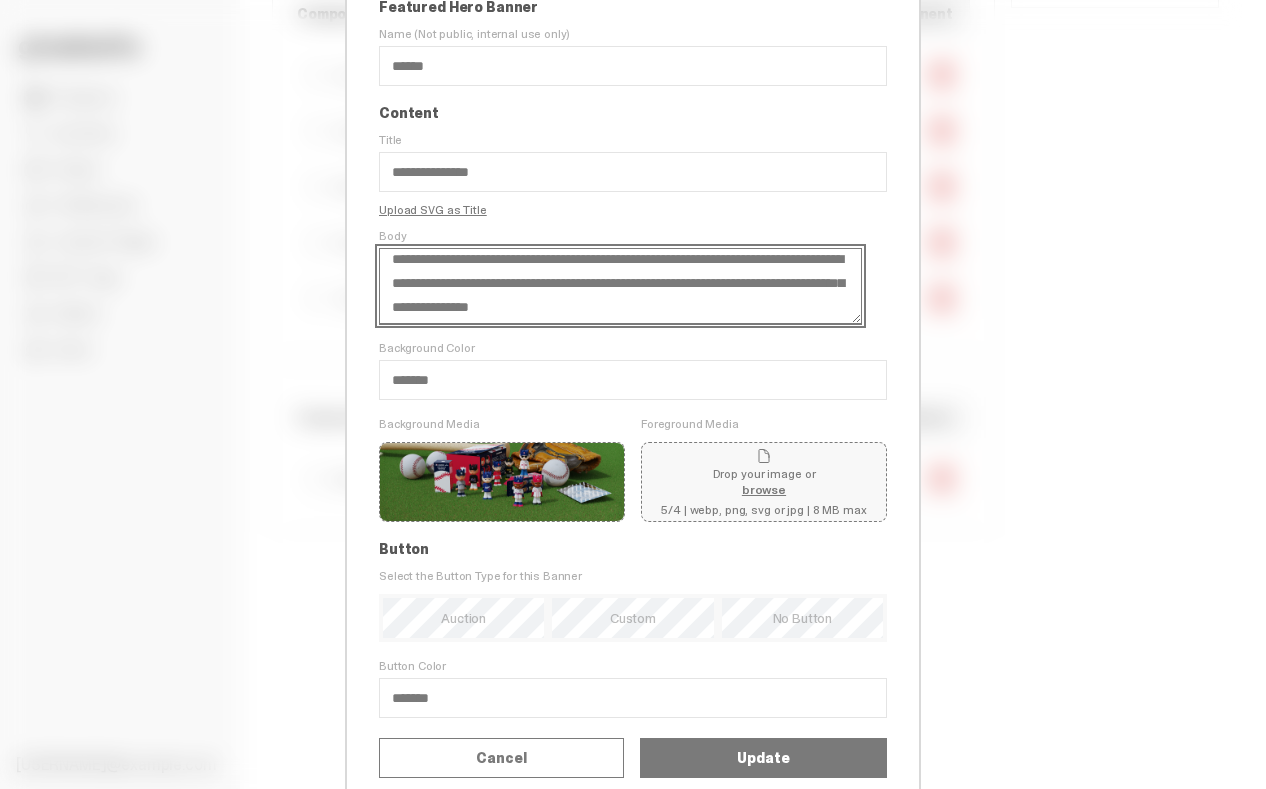drag, startPoint x: 842, startPoint y: 292, endPoint x: 841, endPoint y: 321, distance: 29.017237 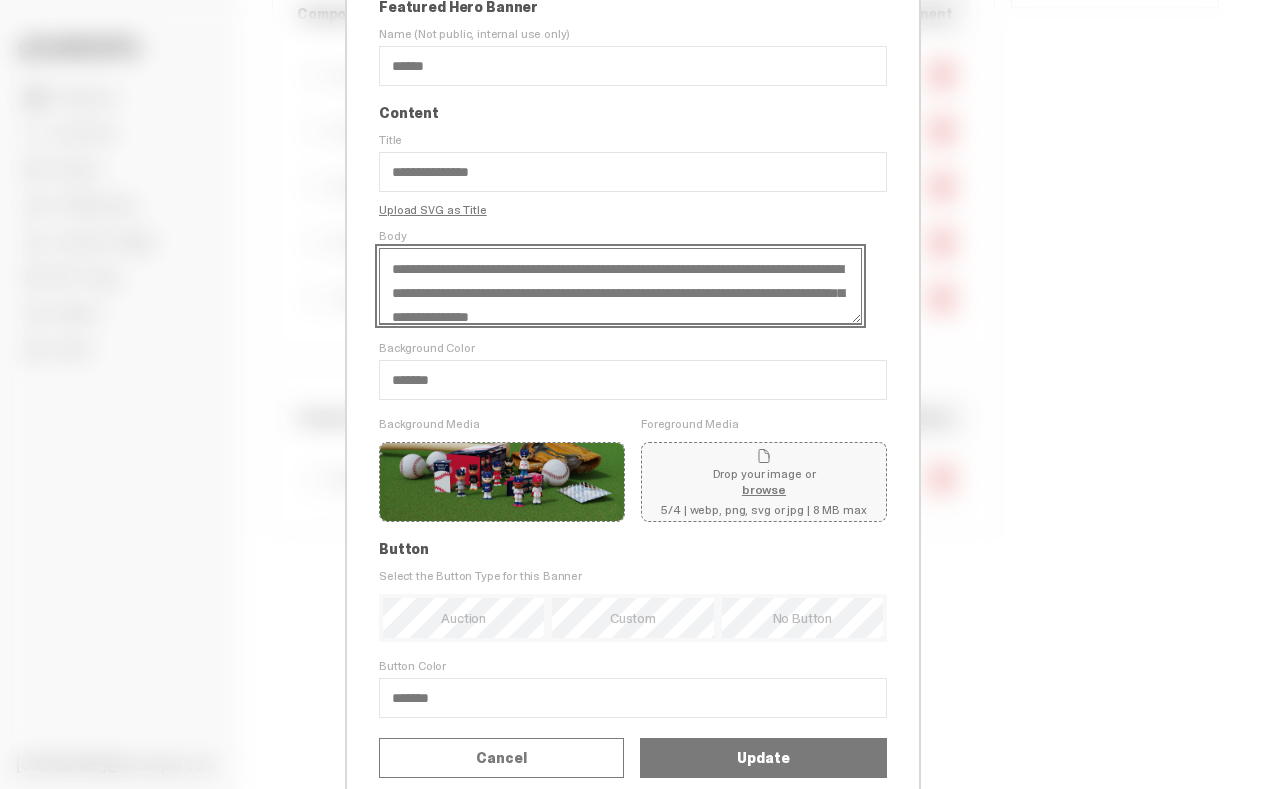 click on "**********" at bounding box center (620, 286) 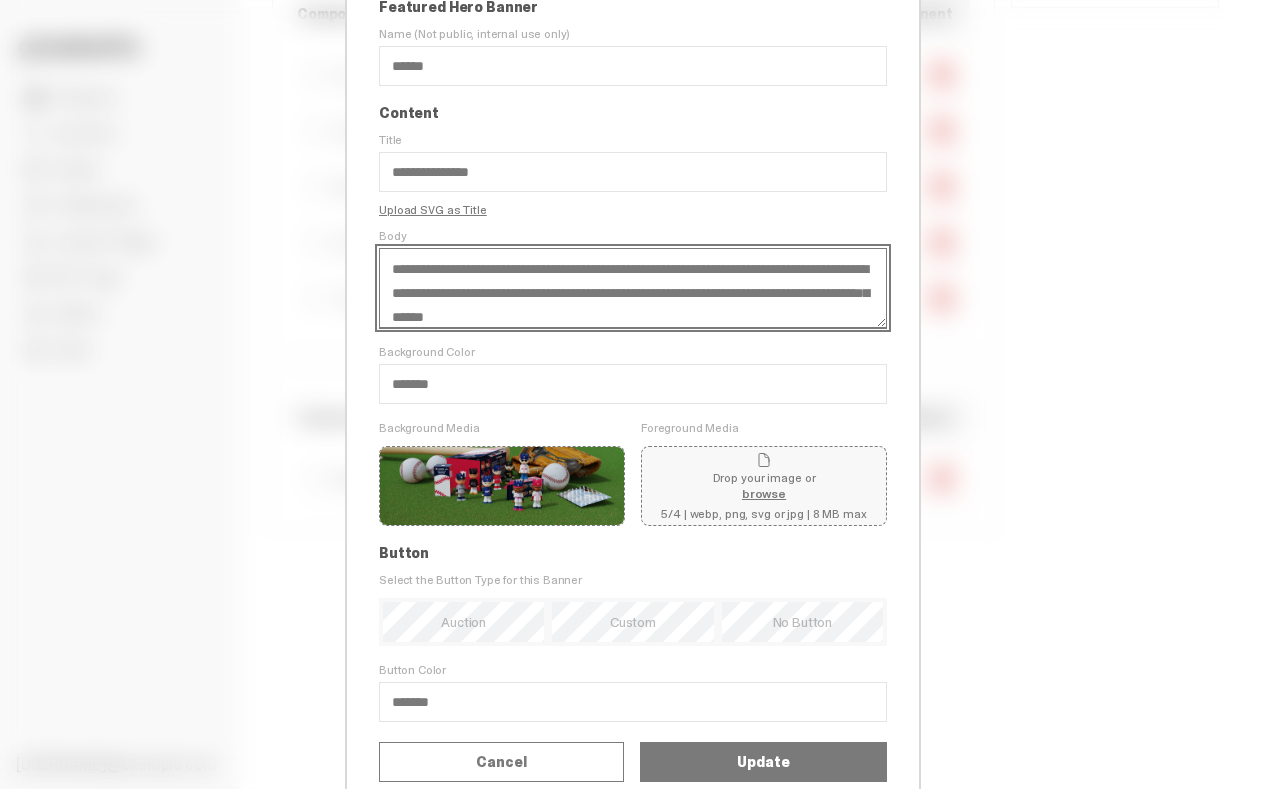 click on "**********" at bounding box center (633, 288) 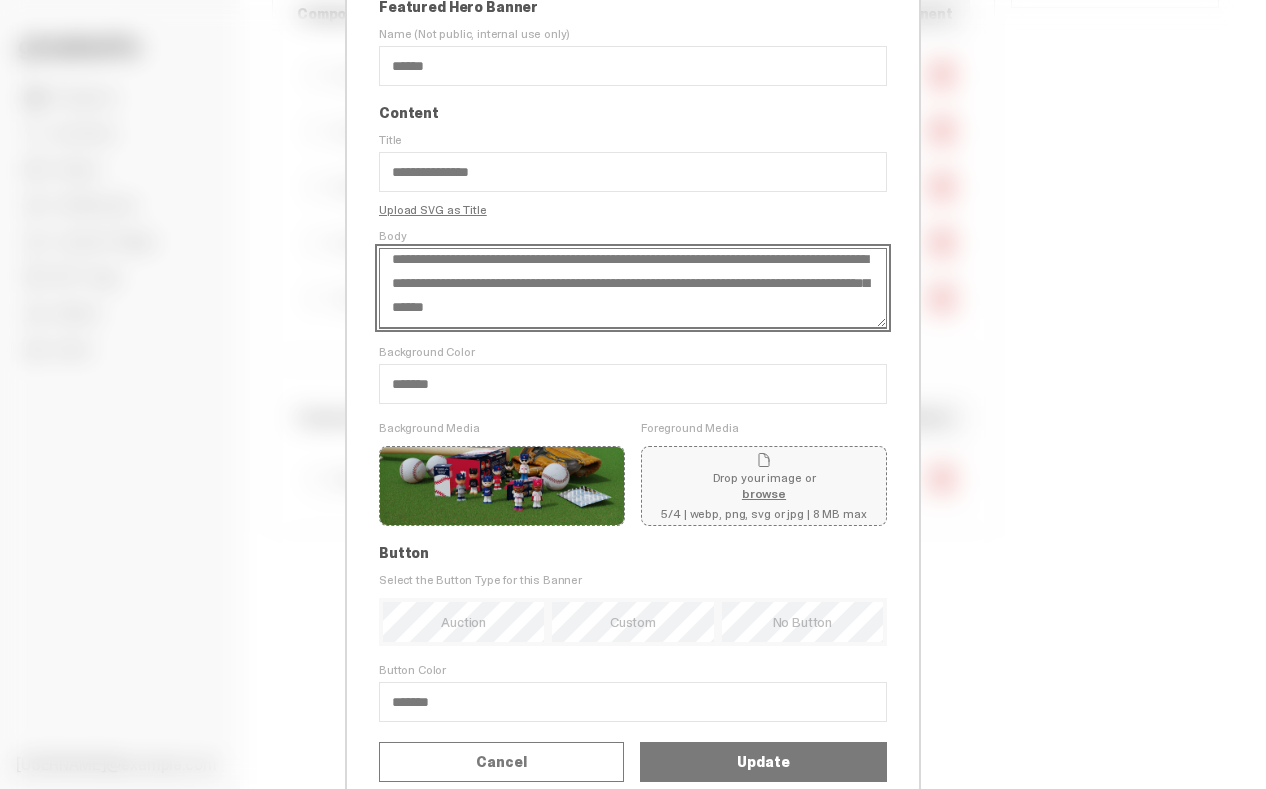 drag, startPoint x: 390, startPoint y: 318, endPoint x: 736, endPoint y: 321, distance: 346.013 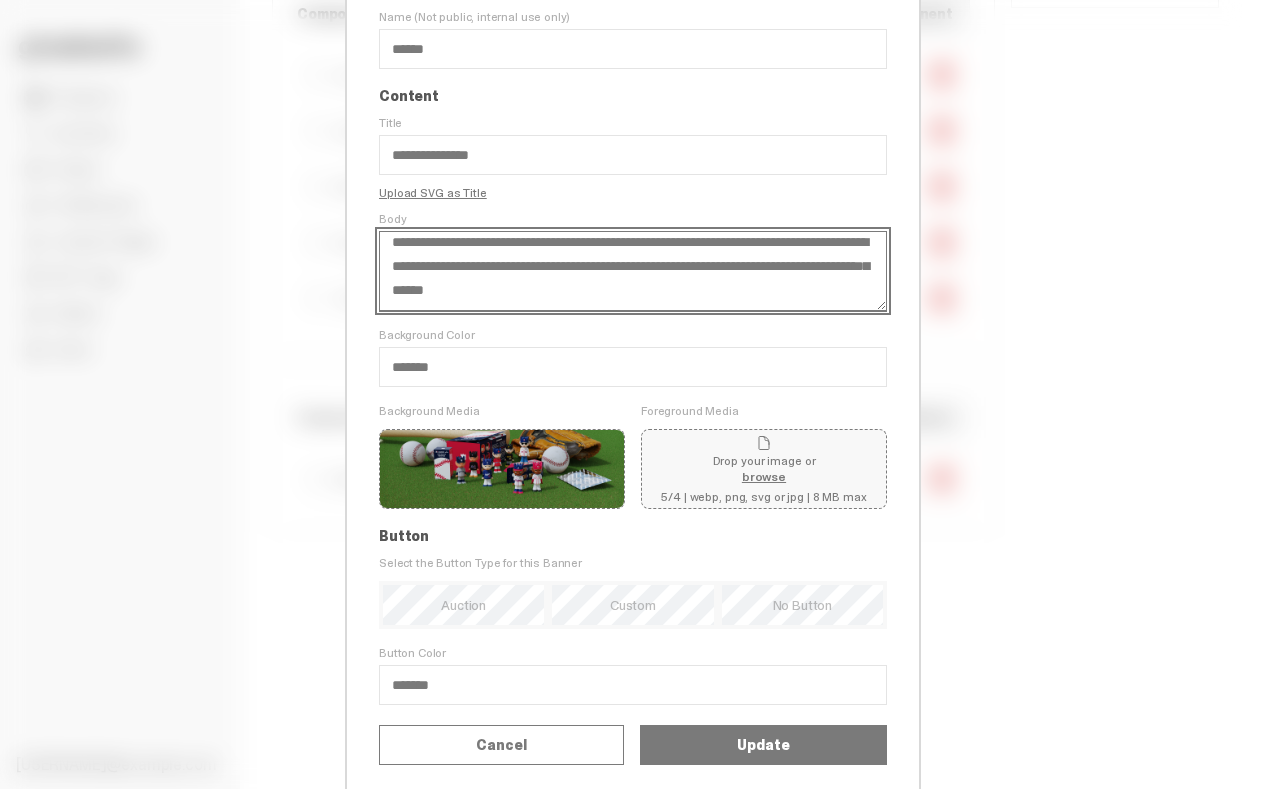 scroll, scrollTop: 63, scrollLeft: 0, axis: vertical 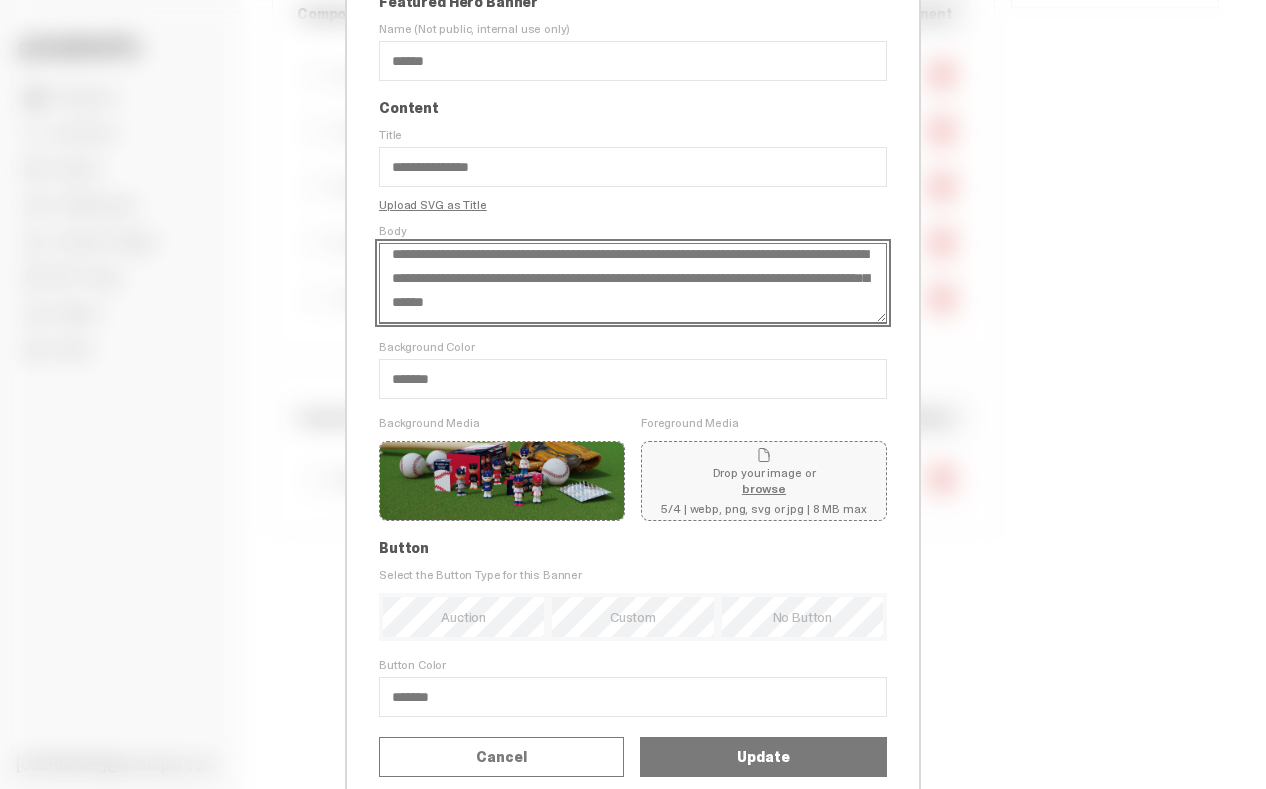 click on "**********" at bounding box center [633, 283] 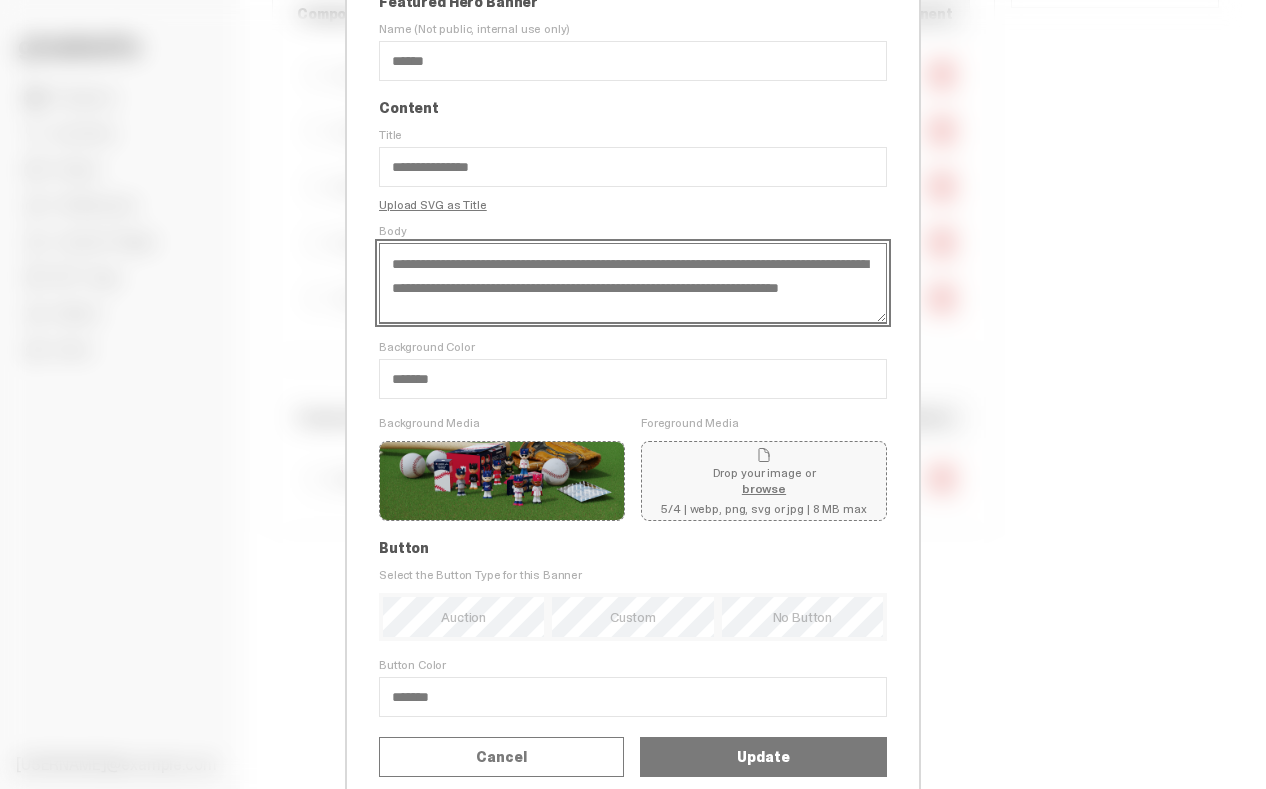 scroll, scrollTop: 10, scrollLeft: 0, axis: vertical 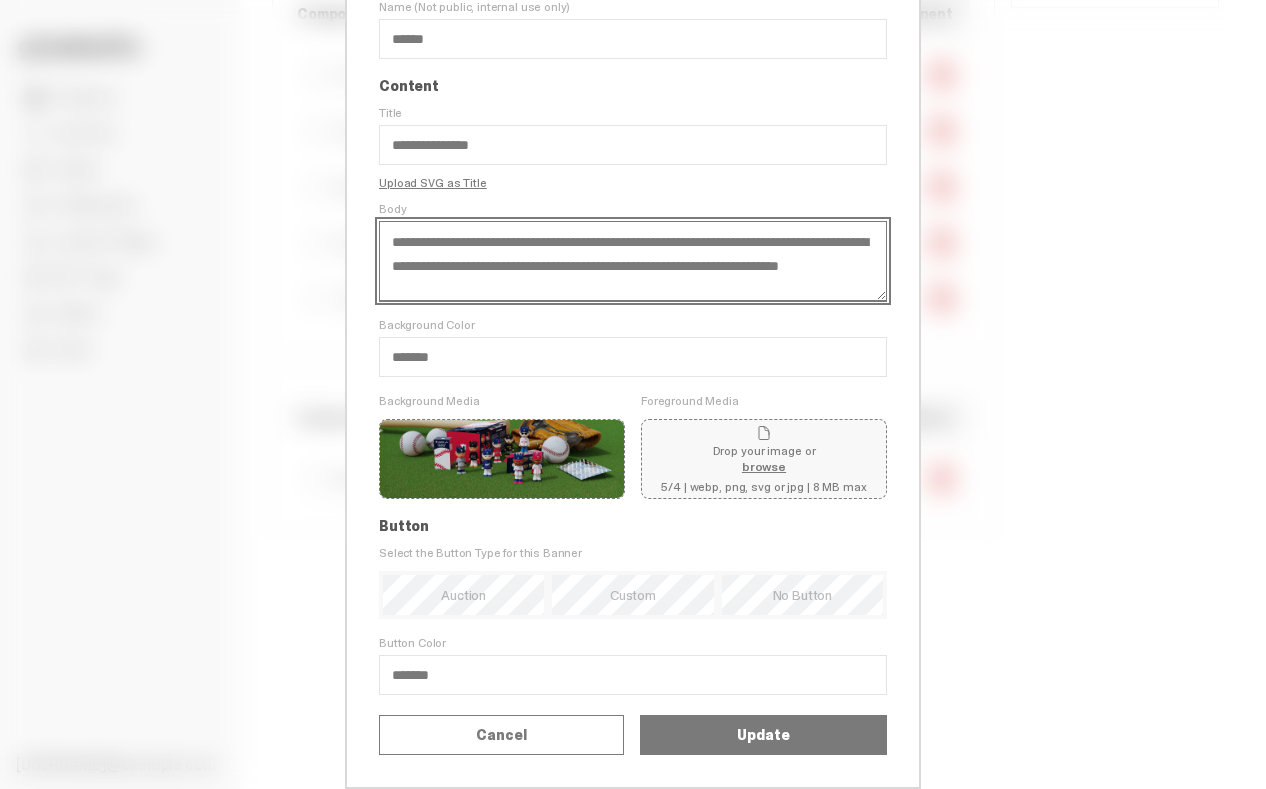 click on "**********" at bounding box center [633, 261] 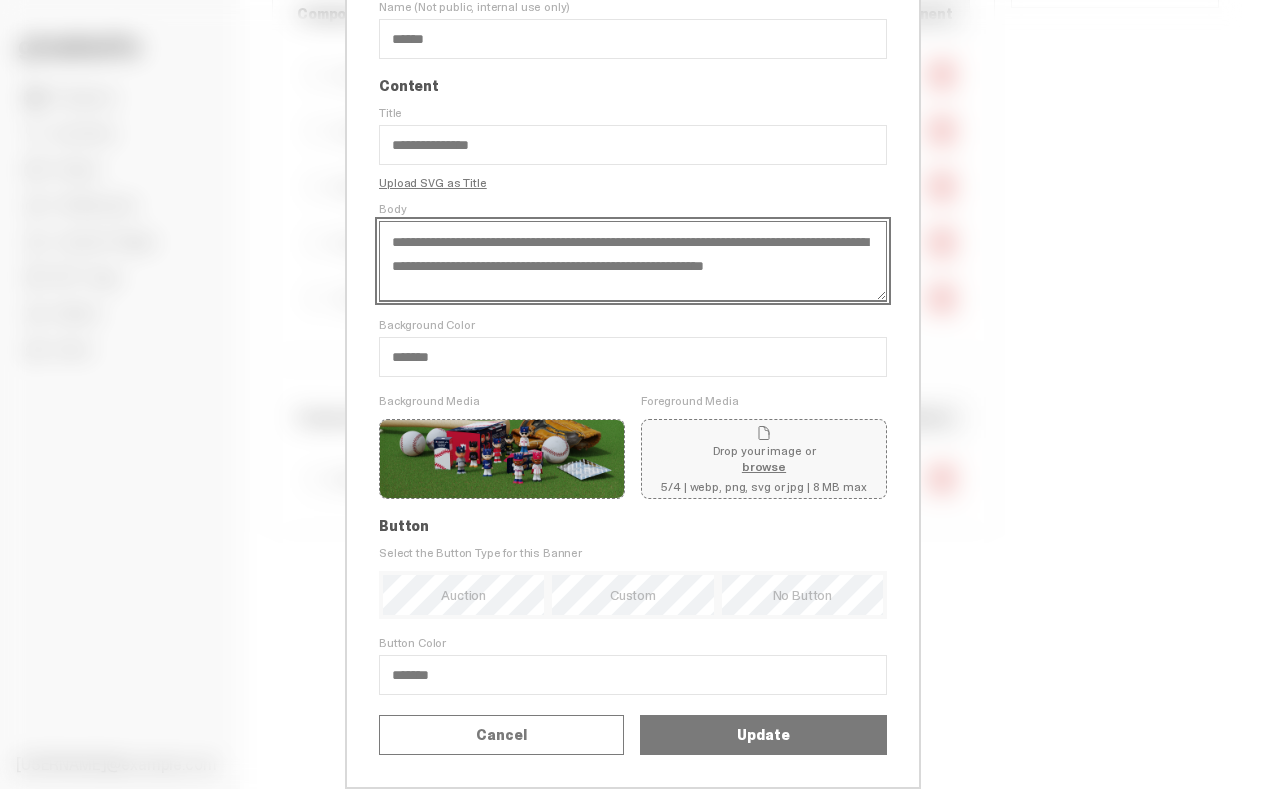scroll, scrollTop: 0, scrollLeft: 0, axis: both 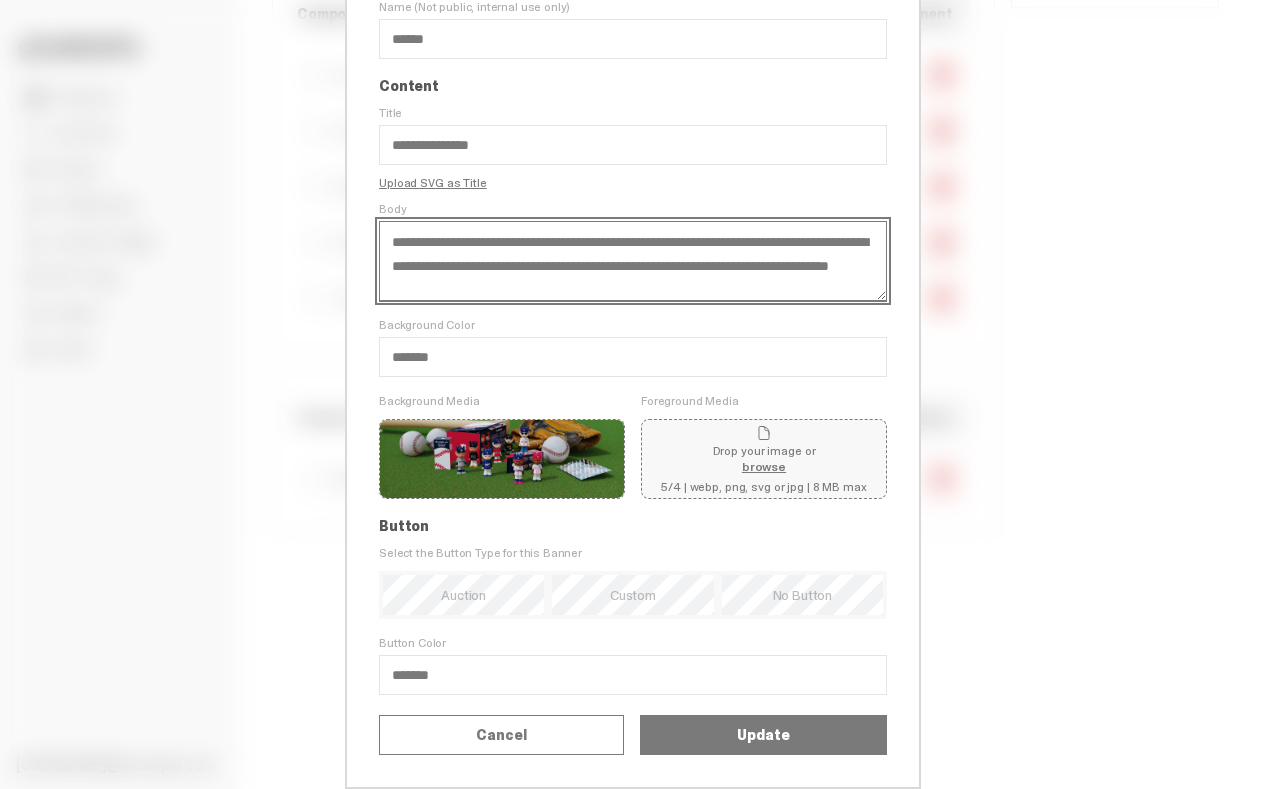 drag, startPoint x: 562, startPoint y: 222, endPoint x: 377, endPoint y: 204, distance: 185.87361 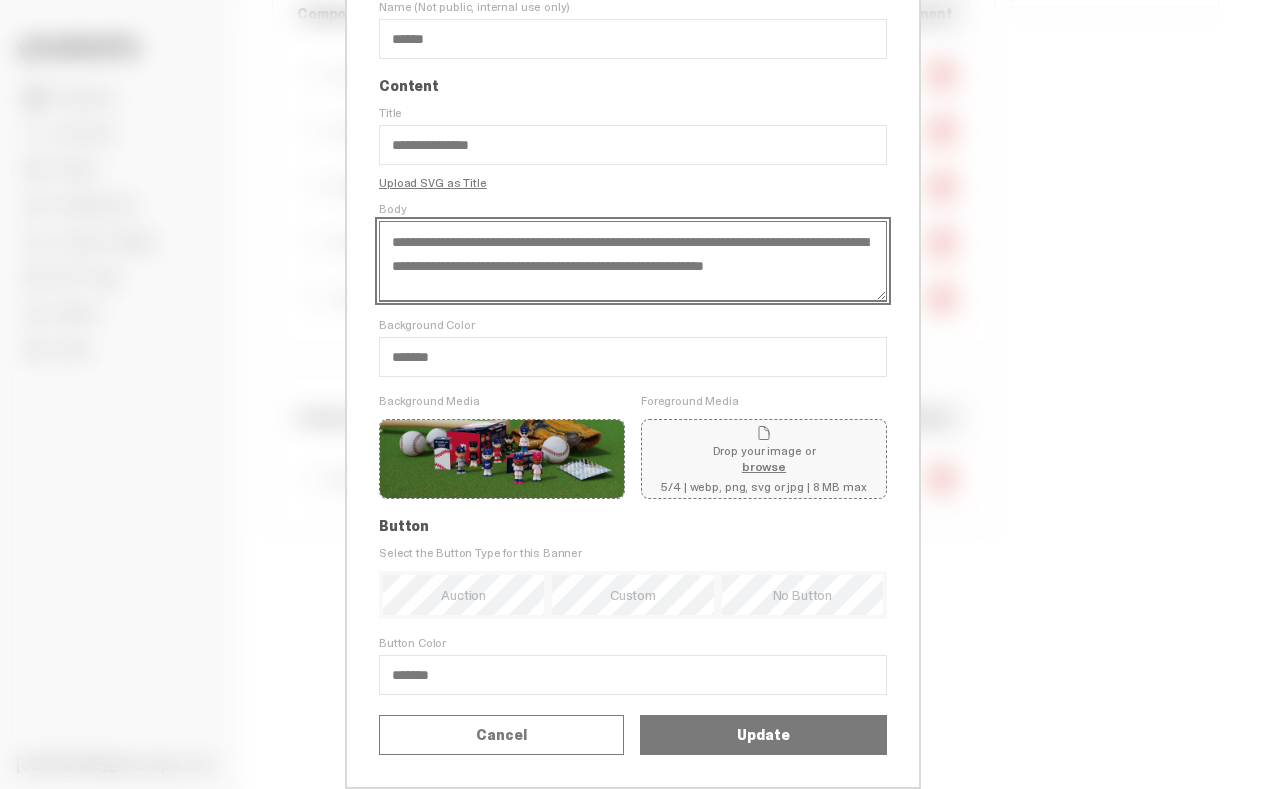 scroll, scrollTop: 0, scrollLeft: 0, axis: both 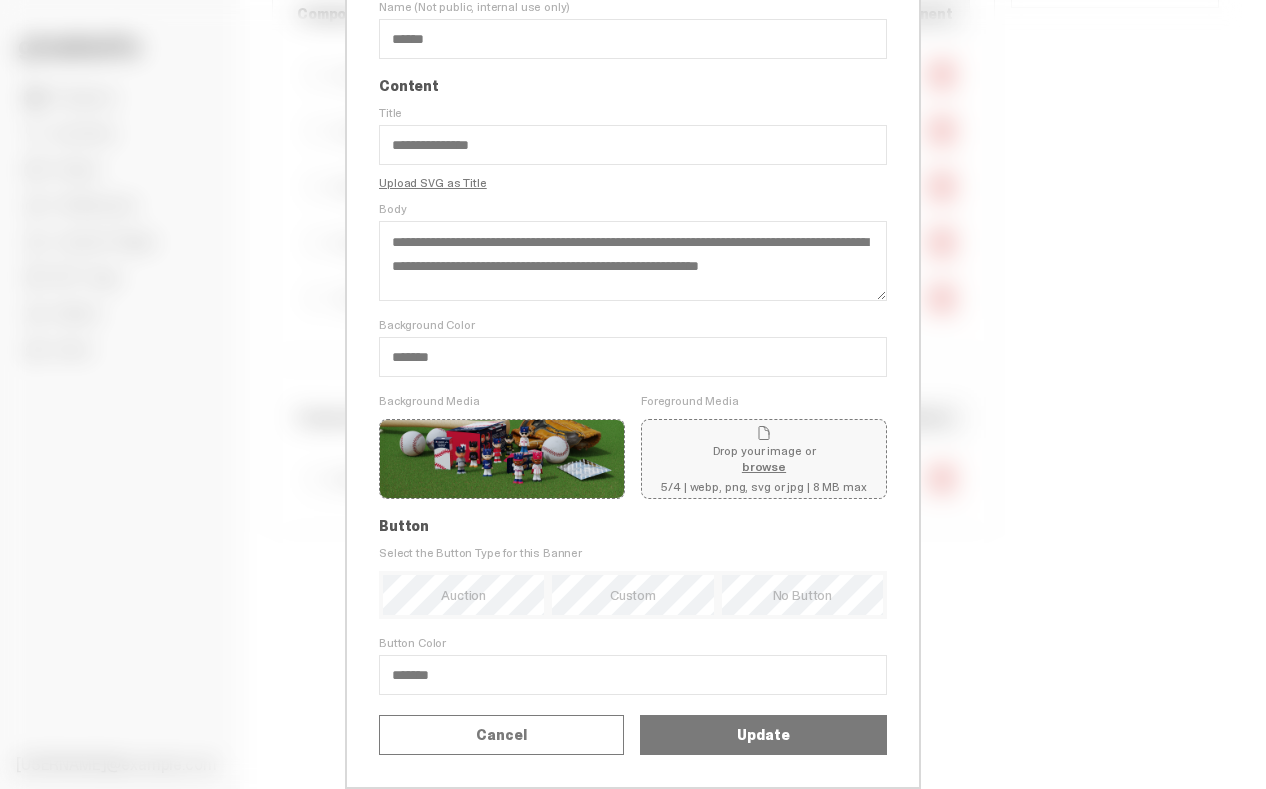 click on "Update" at bounding box center [763, 735] 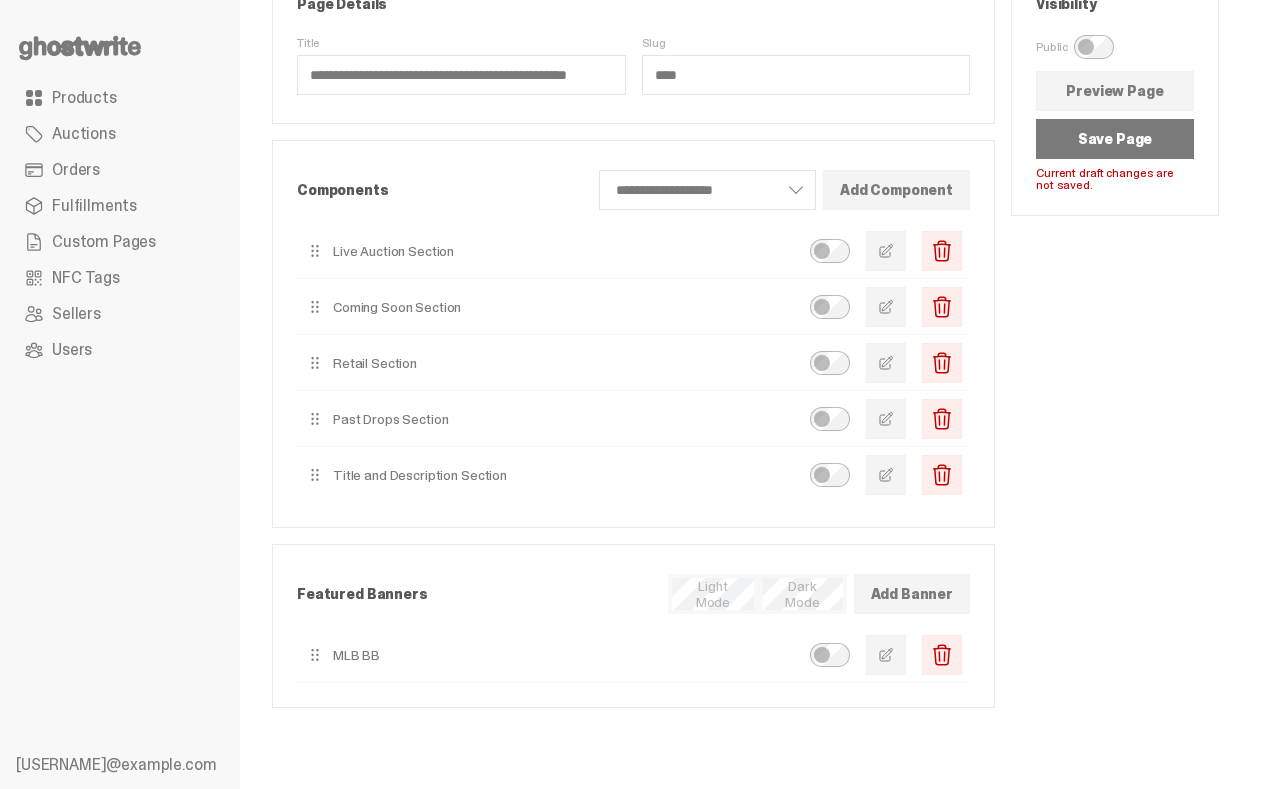 scroll, scrollTop: 112, scrollLeft: 0, axis: vertical 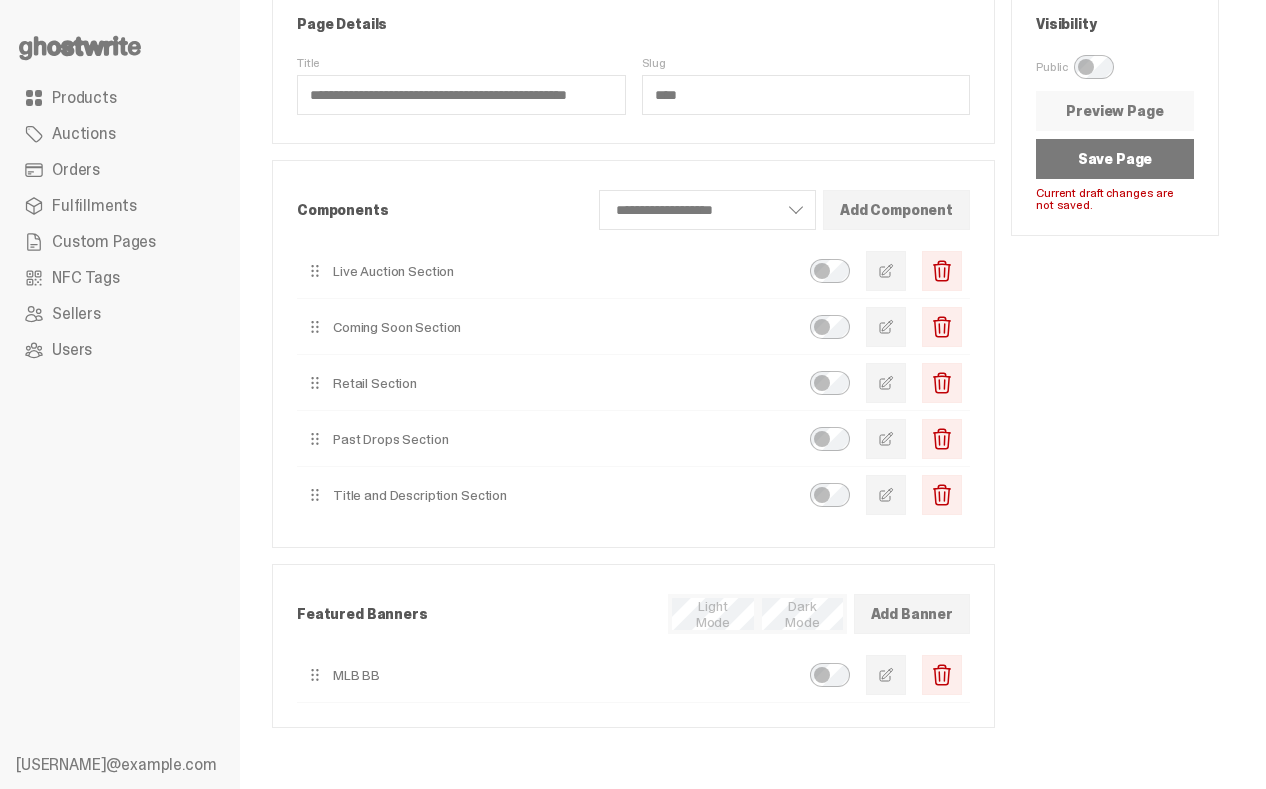 click on "Preview Page" at bounding box center [1115, 111] 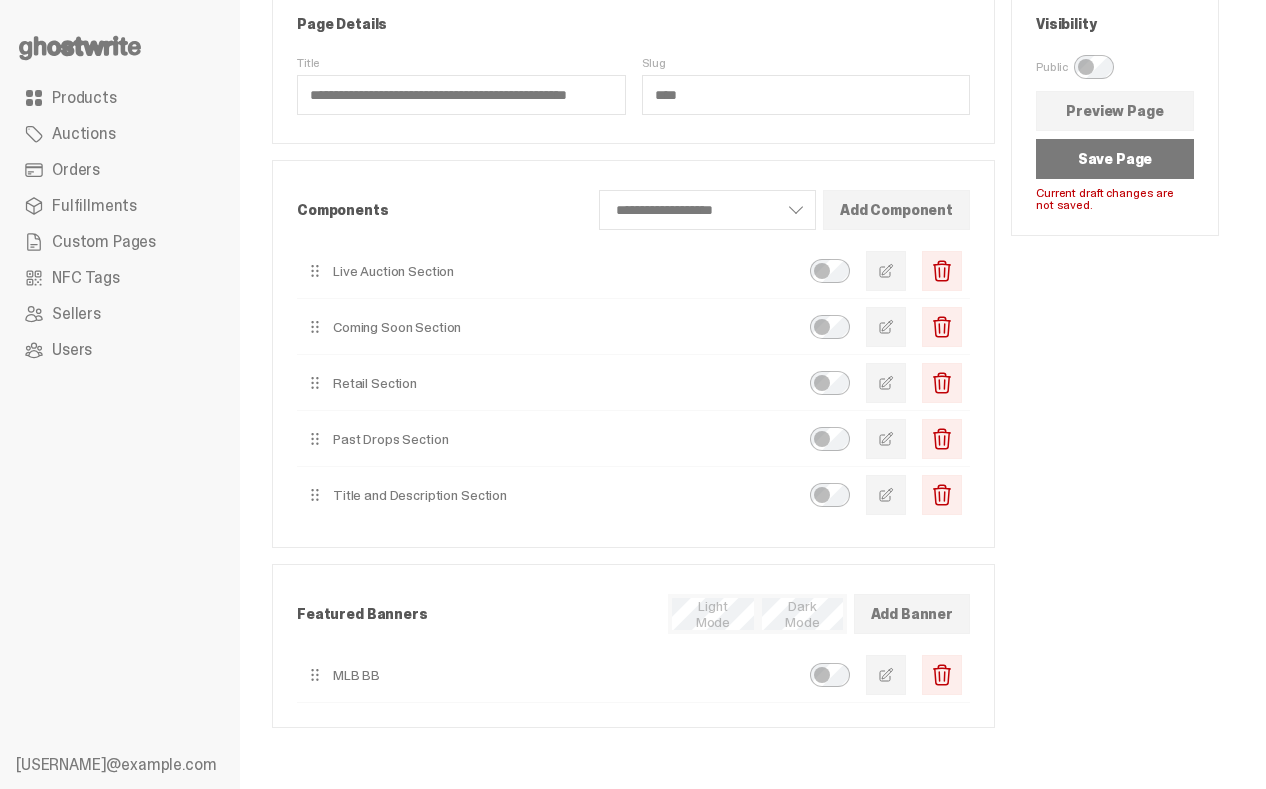 click on "Save Page" at bounding box center [1115, 159] 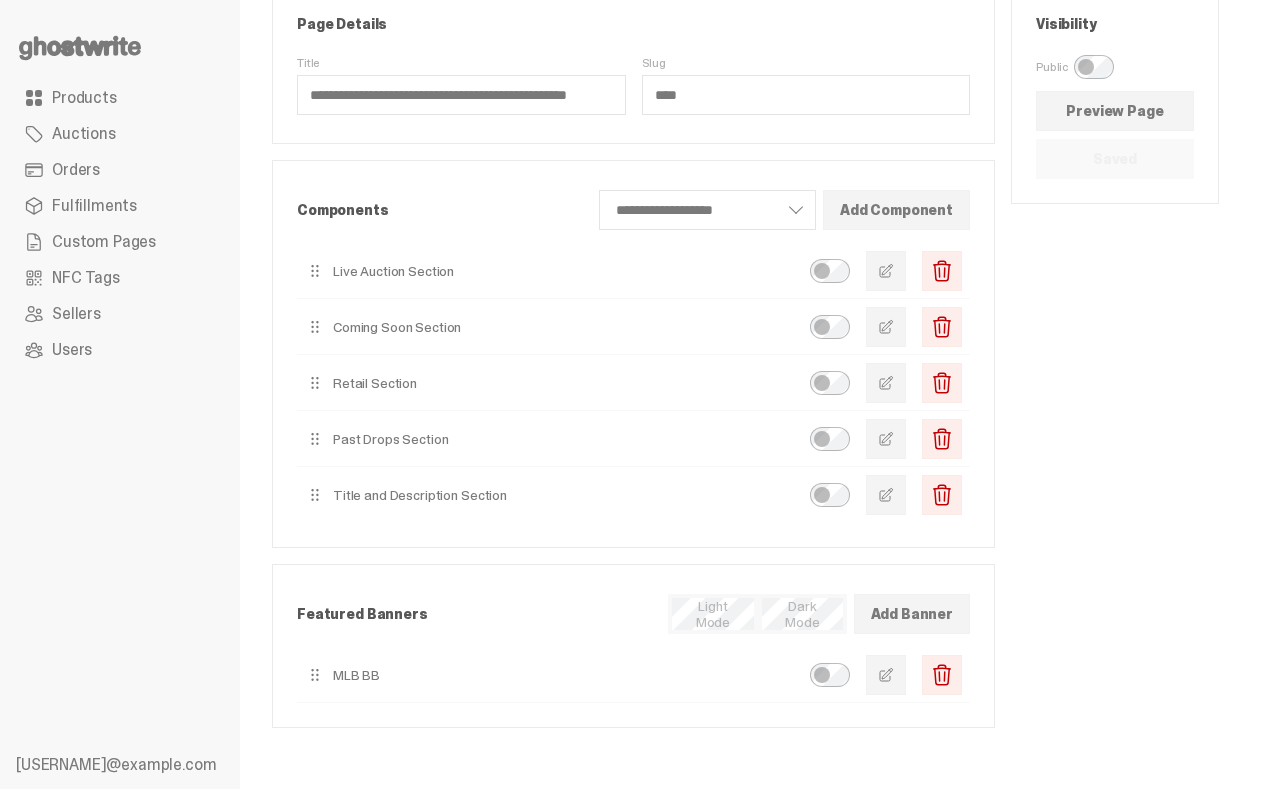 scroll, scrollTop: 0, scrollLeft: 0, axis: both 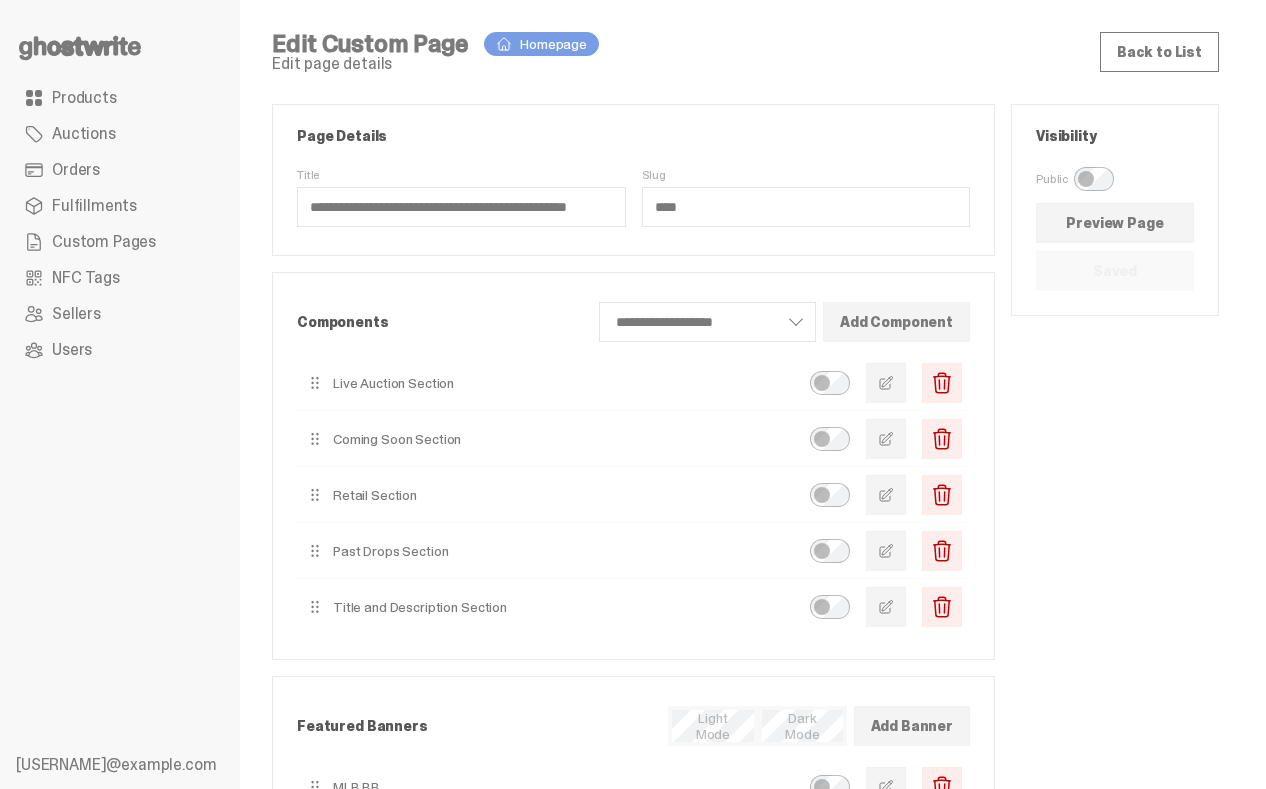 click on "Products" at bounding box center (84, 98) 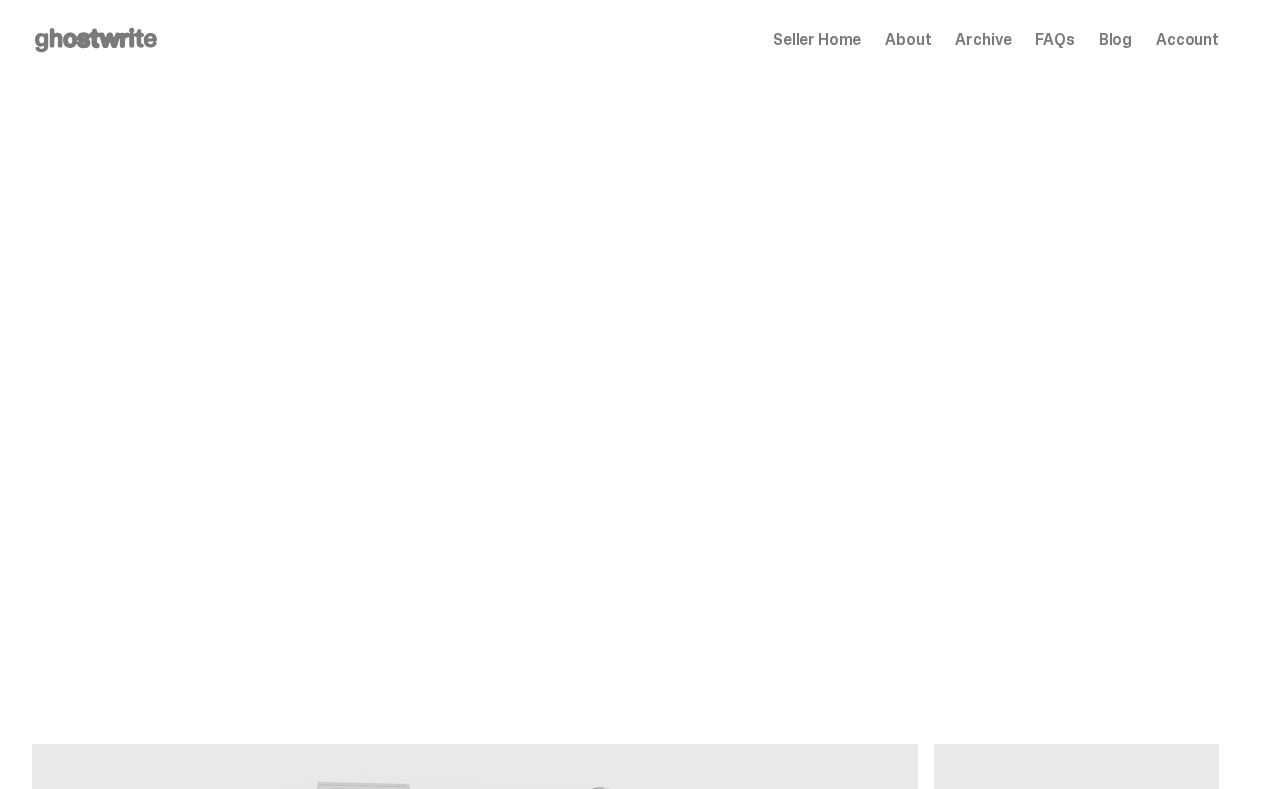 scroll, scrollTop: 0, scrollLeft: 0, axis: both 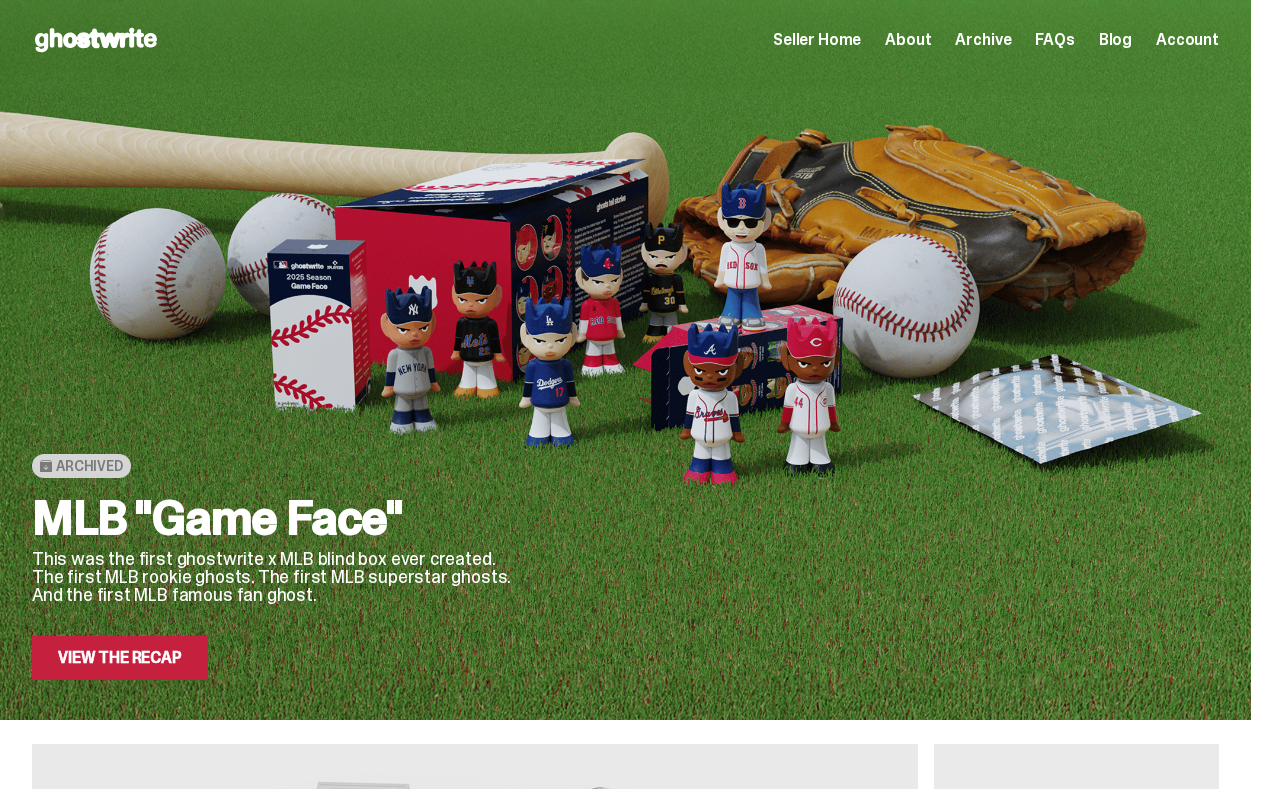 click on "Seller Home" at bounding box center (817, 40) 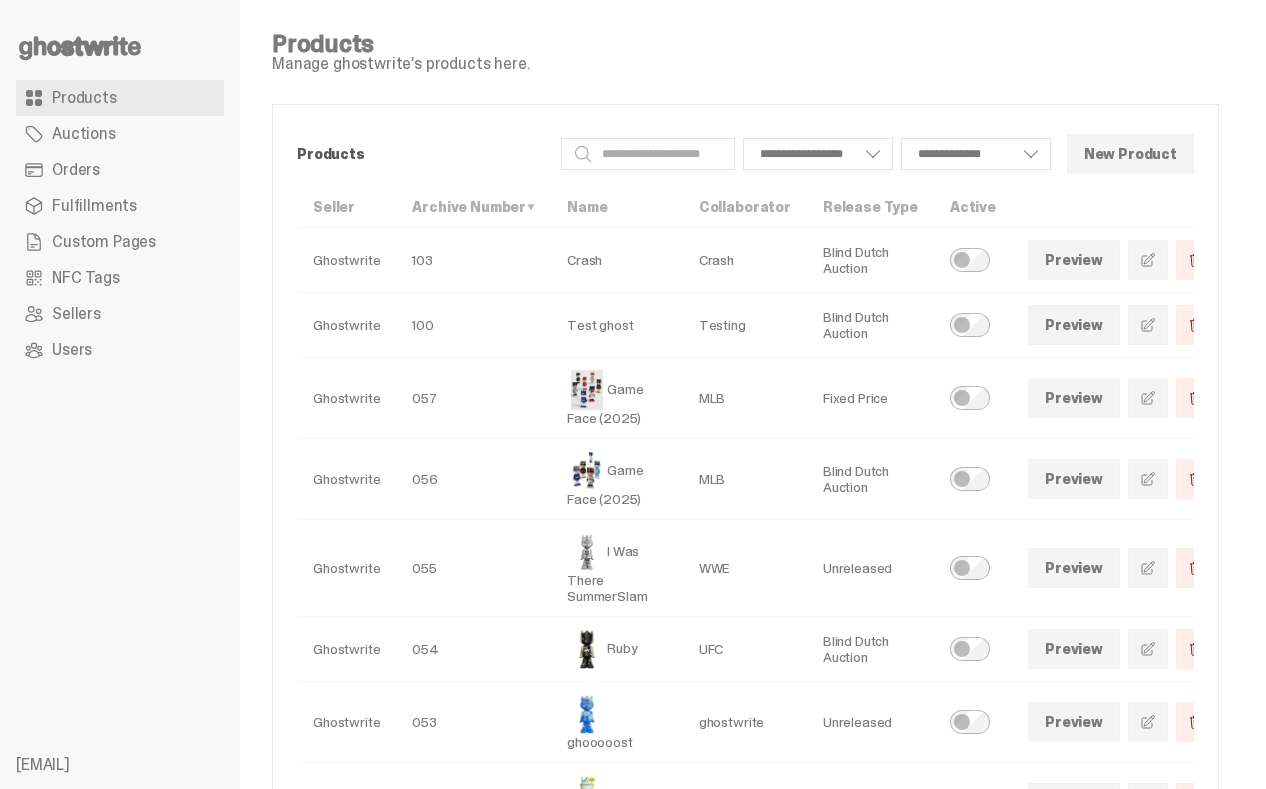 scroll, scrollTop: 0, scrollLeft: 0, axis: both 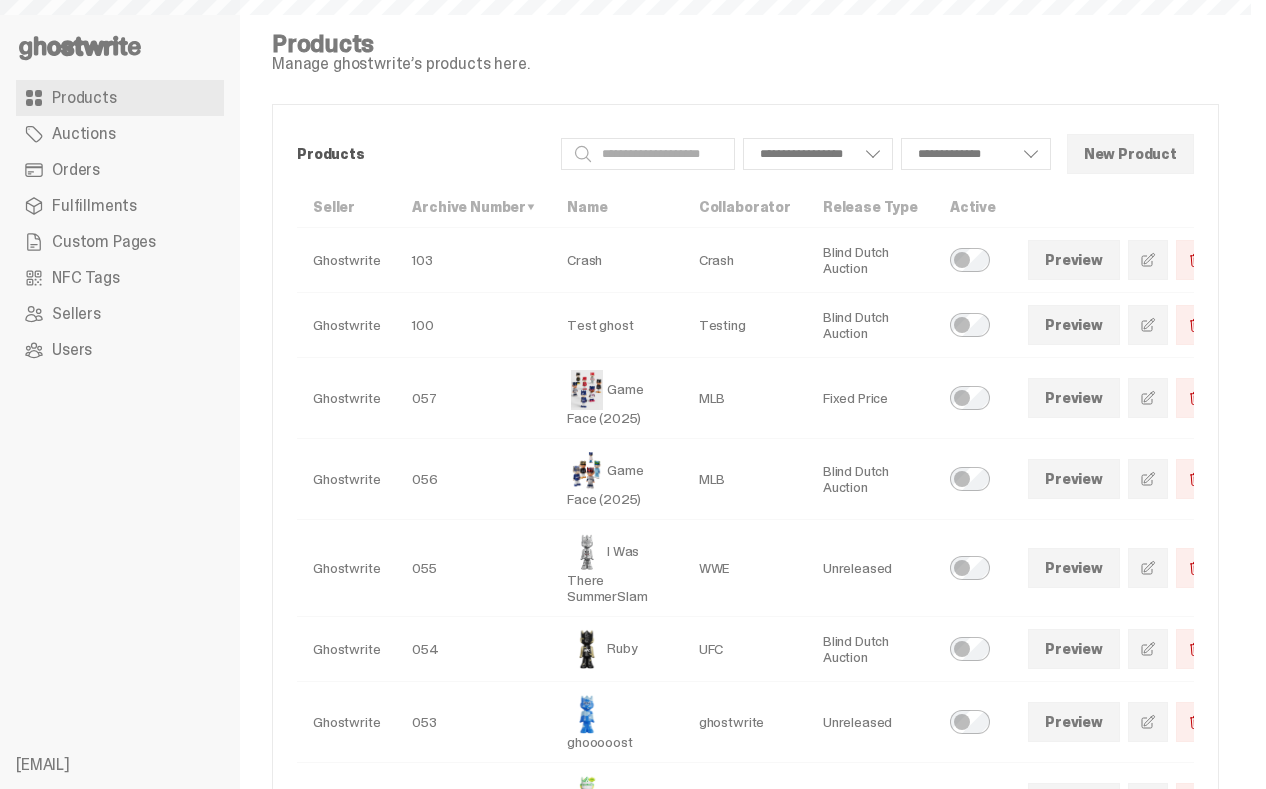 select 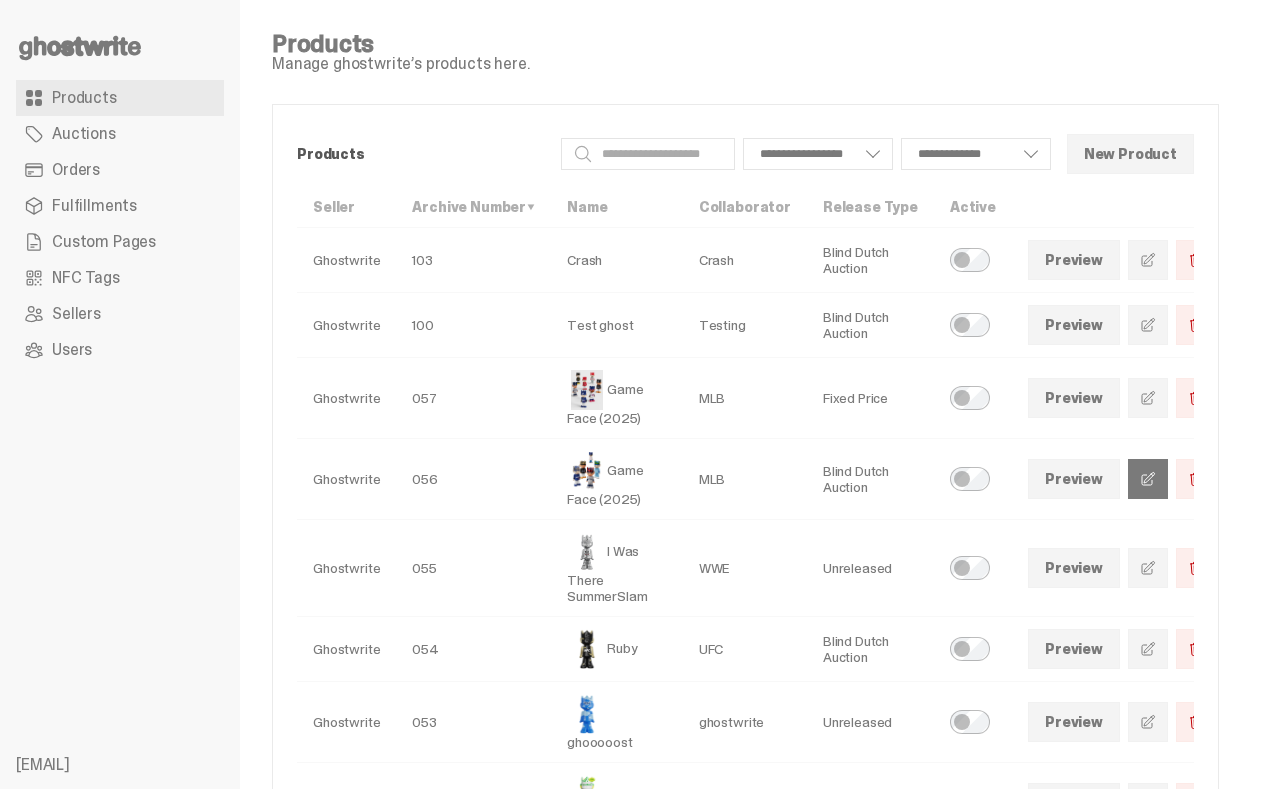 click at bounding box center [1148, 479] 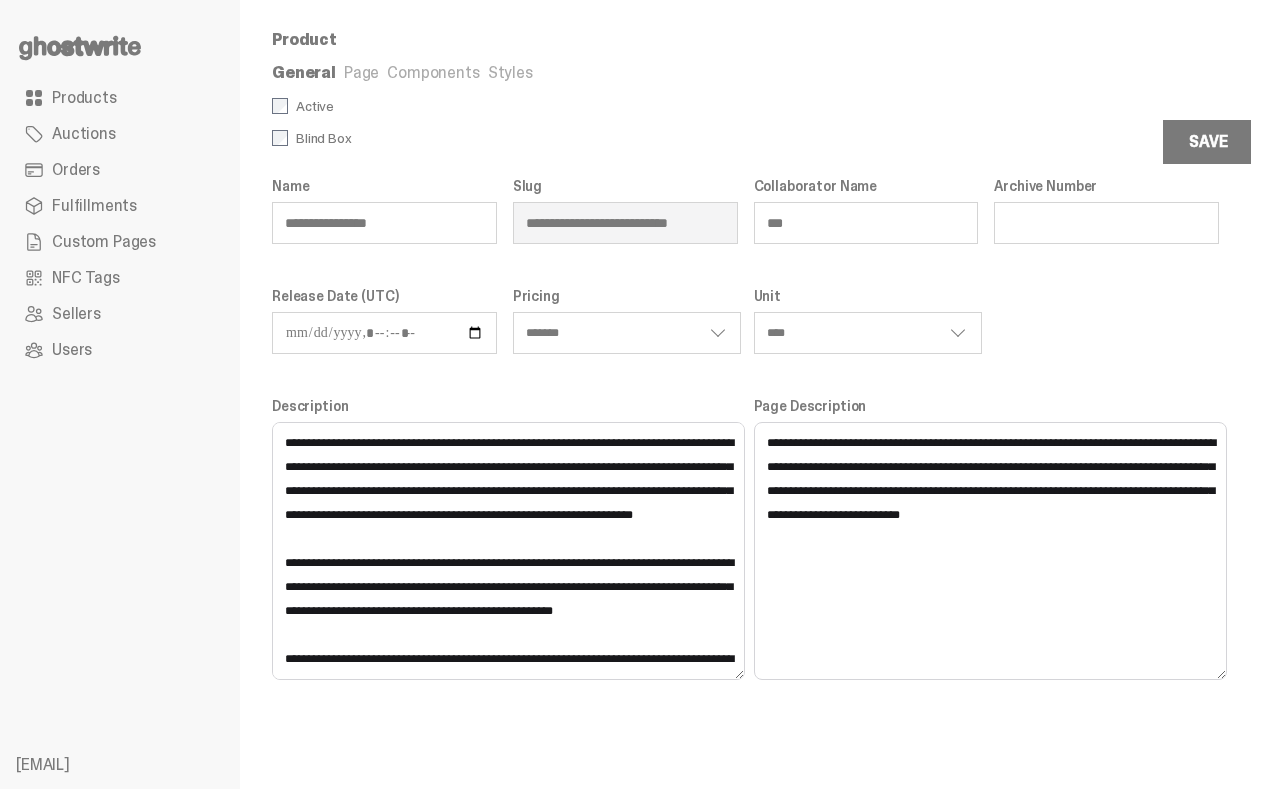 click on "Page" at bounding box center [361, 72] 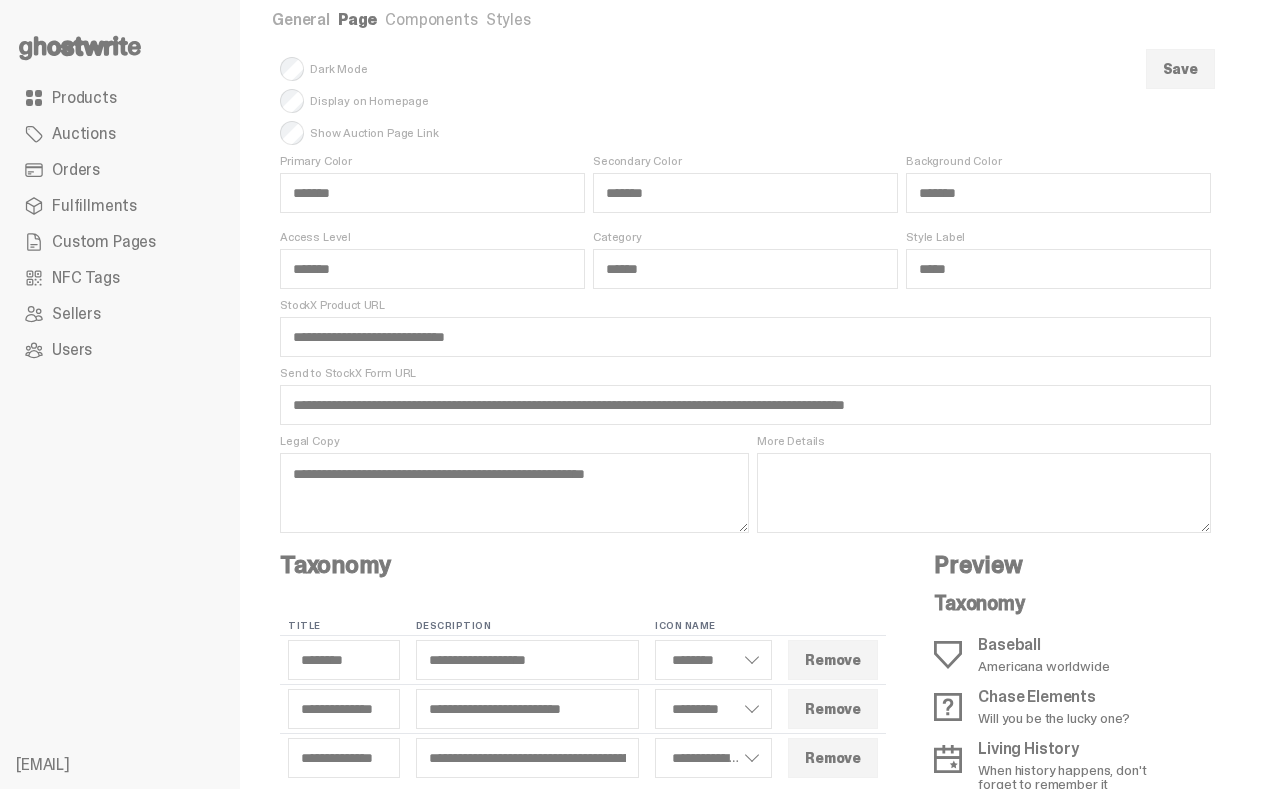scroll, scrollTop: 0, scrollLeft: 0, axis: both 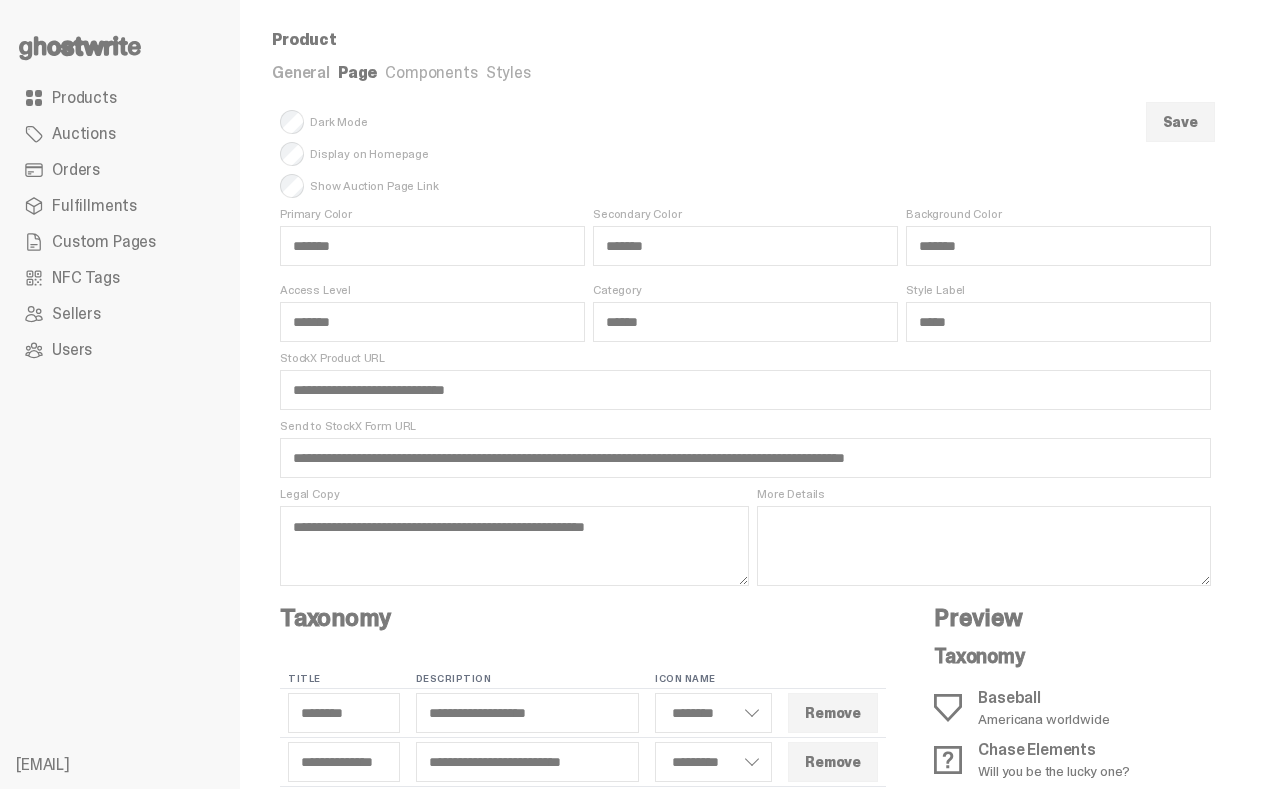 click on "Styles" at bounding box center (508, 72) 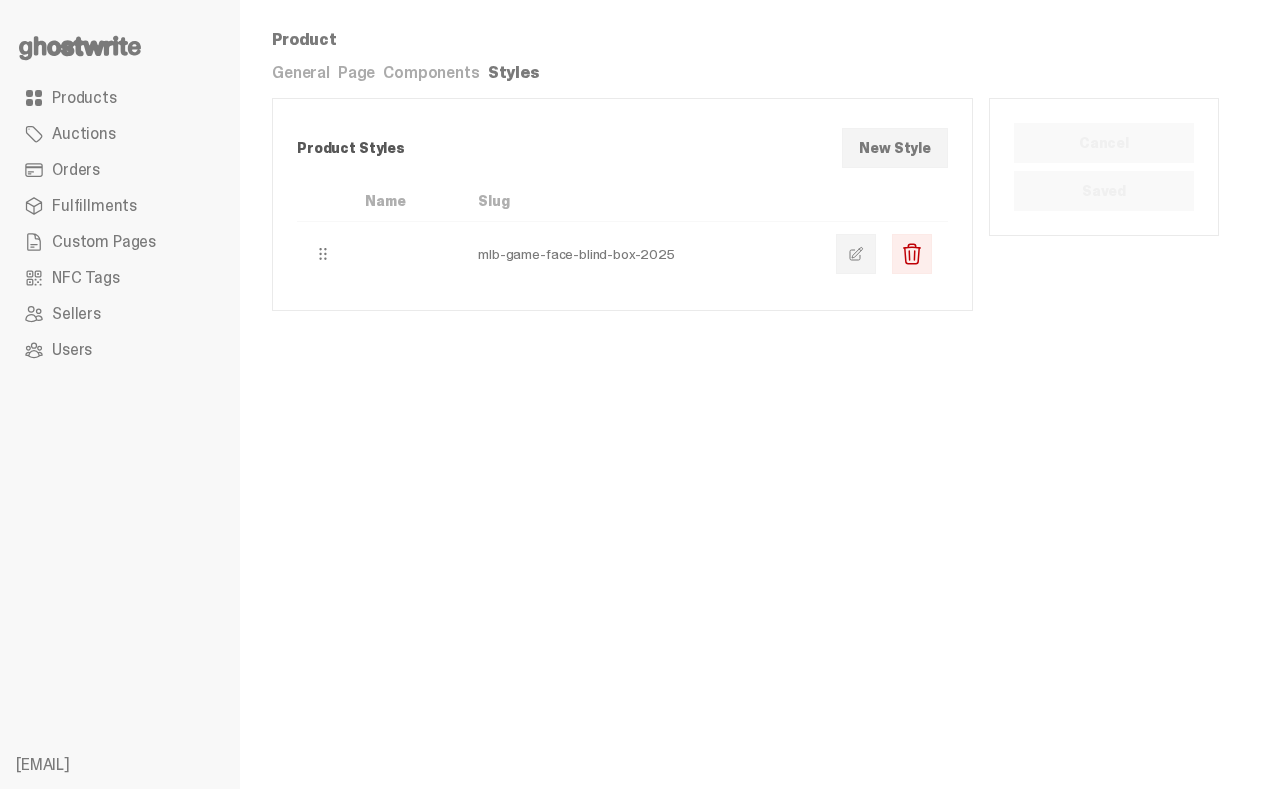 click on "Components" at bounding box center [431, 72] 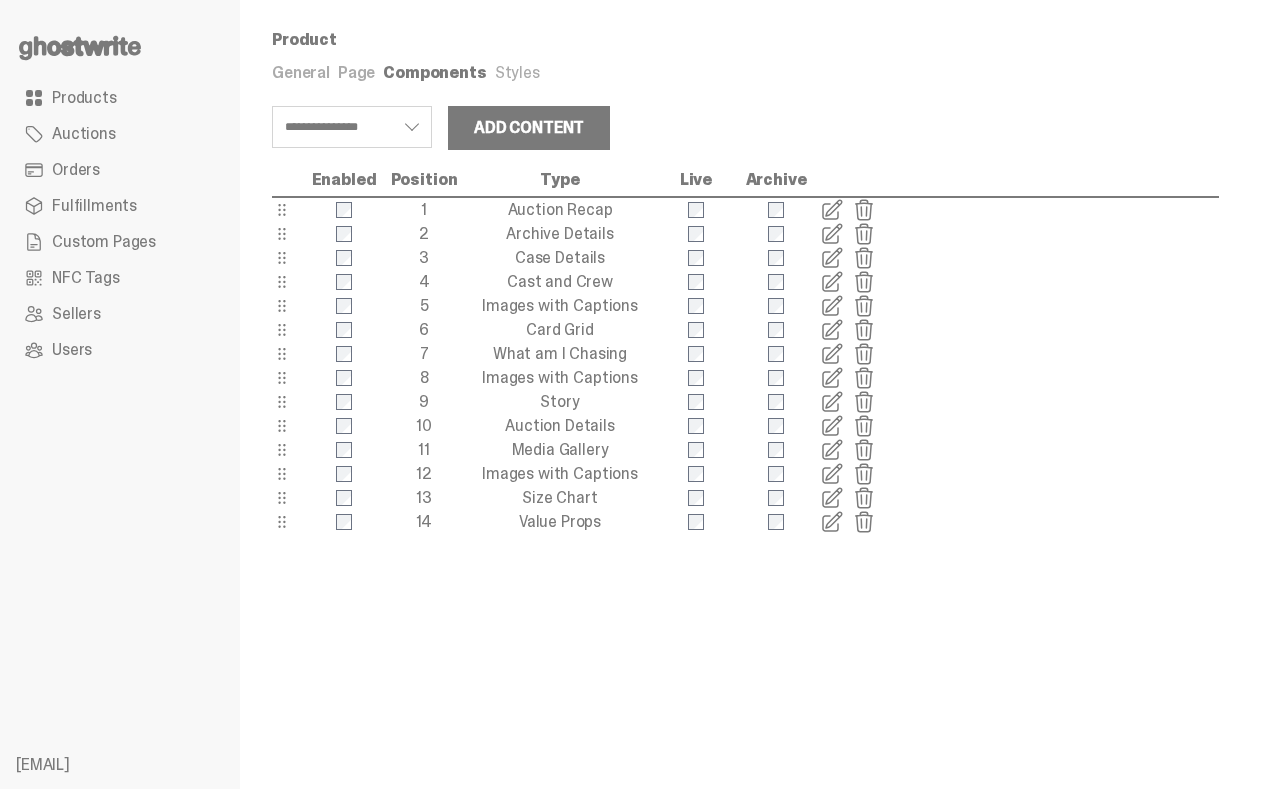 click on "General" at bounding box center [301, 72] 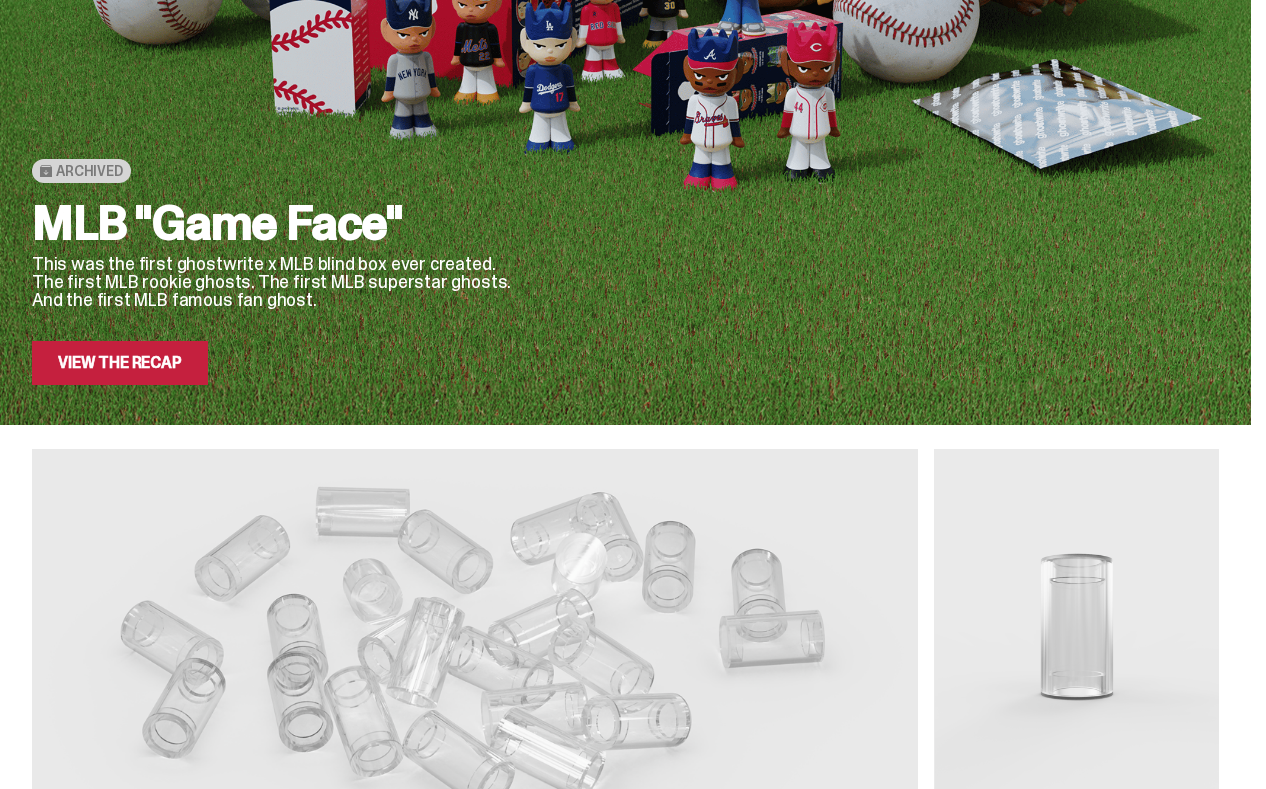 scroll, scrollTop: 453, scrollLeft: 0, axis: vertical 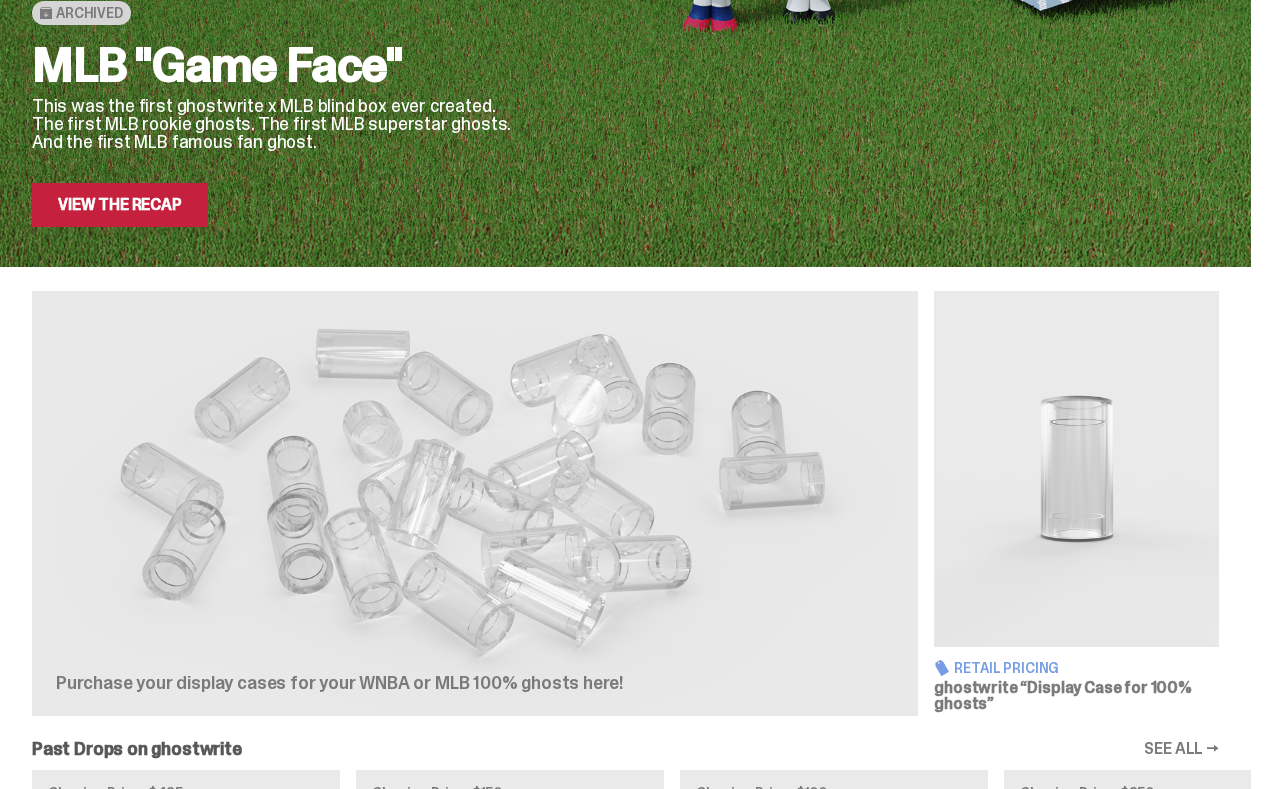 click on "View the Recap" at bounding box center [120, 205] 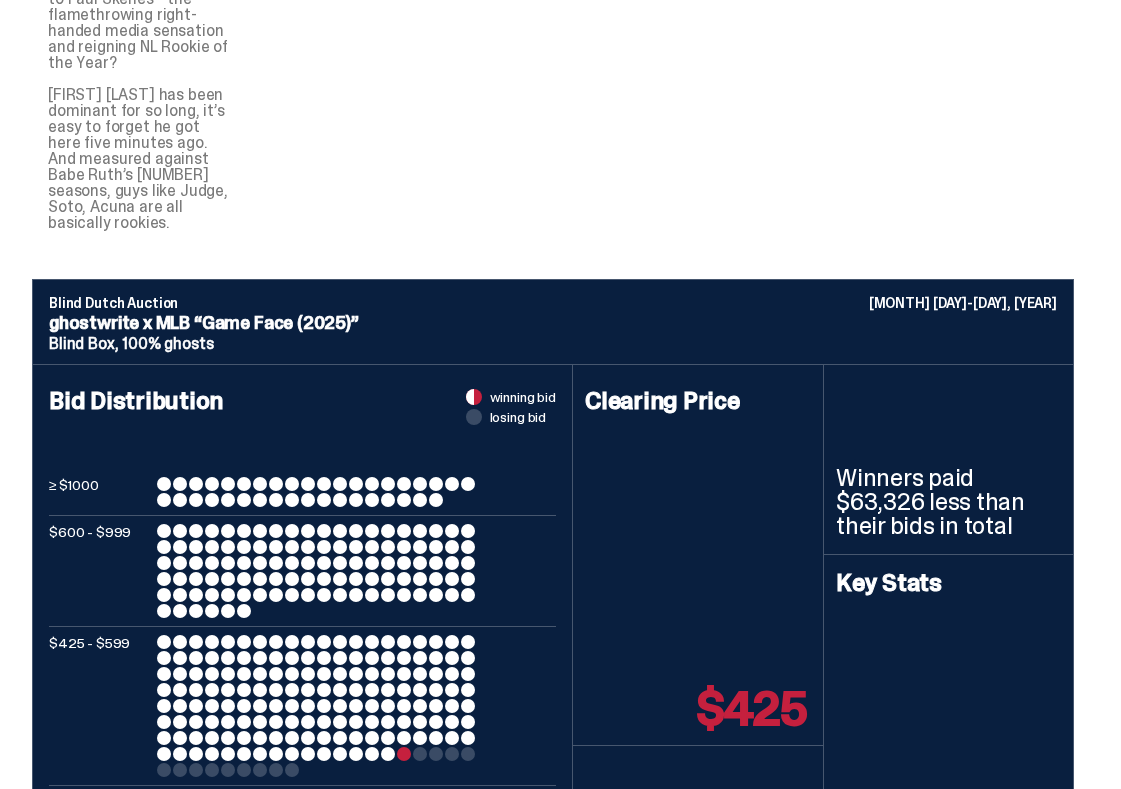 scroll, scrollTop: 0, scrollLeft: 0, axis: both 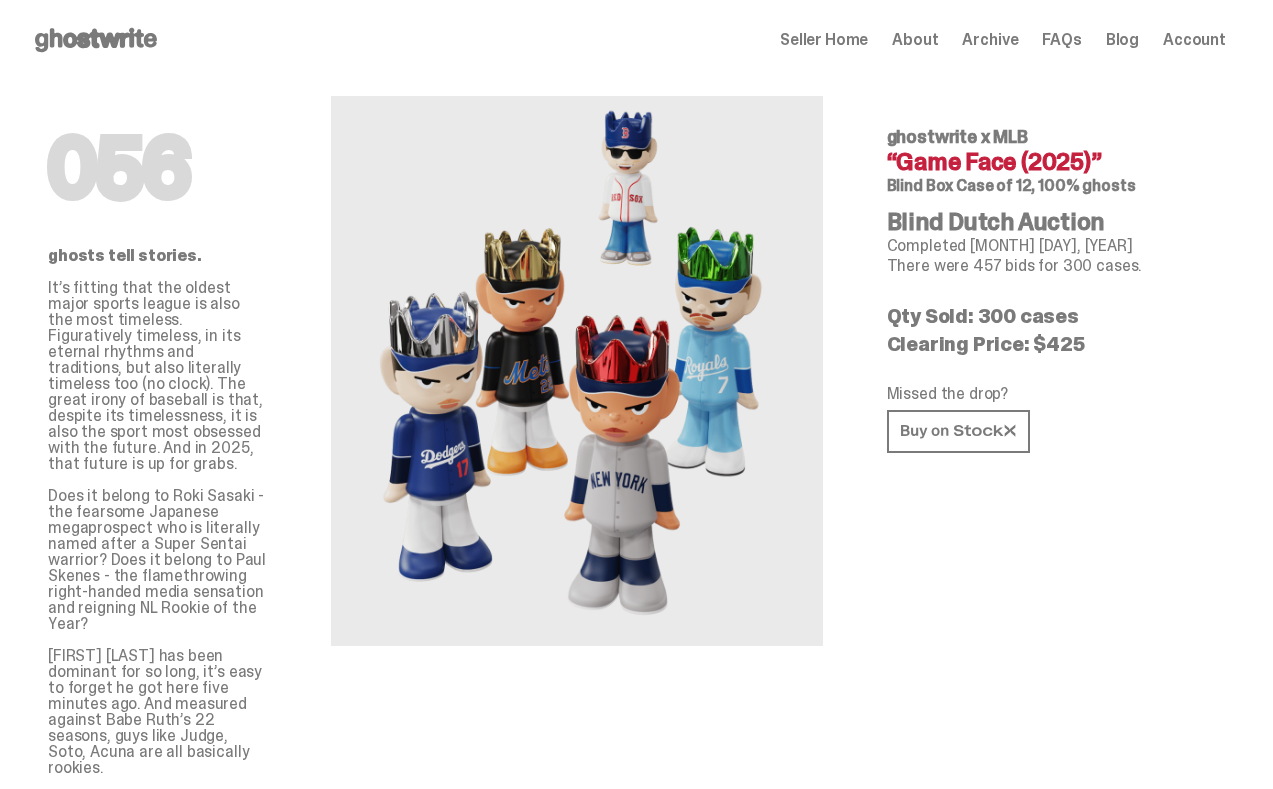 click 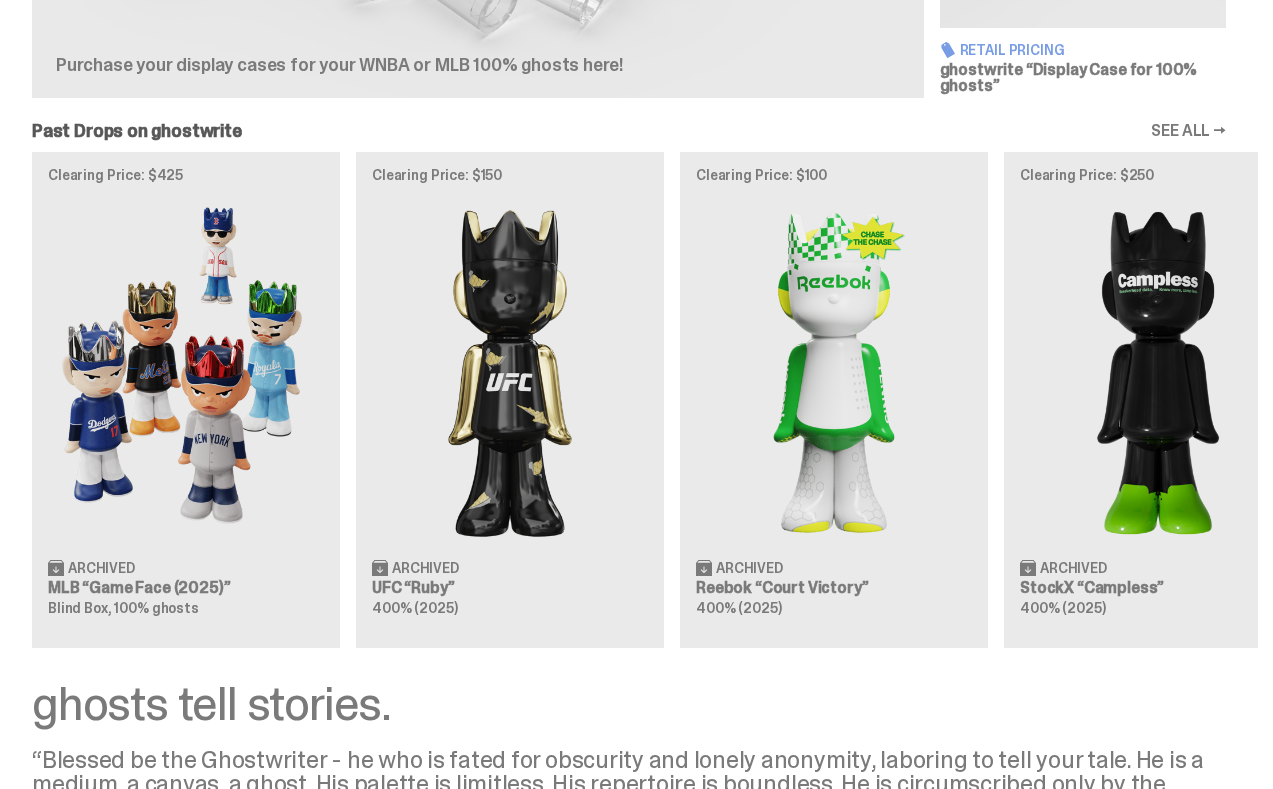 scroll, scrollTop: 0, scrollLeft: 0, axis: both 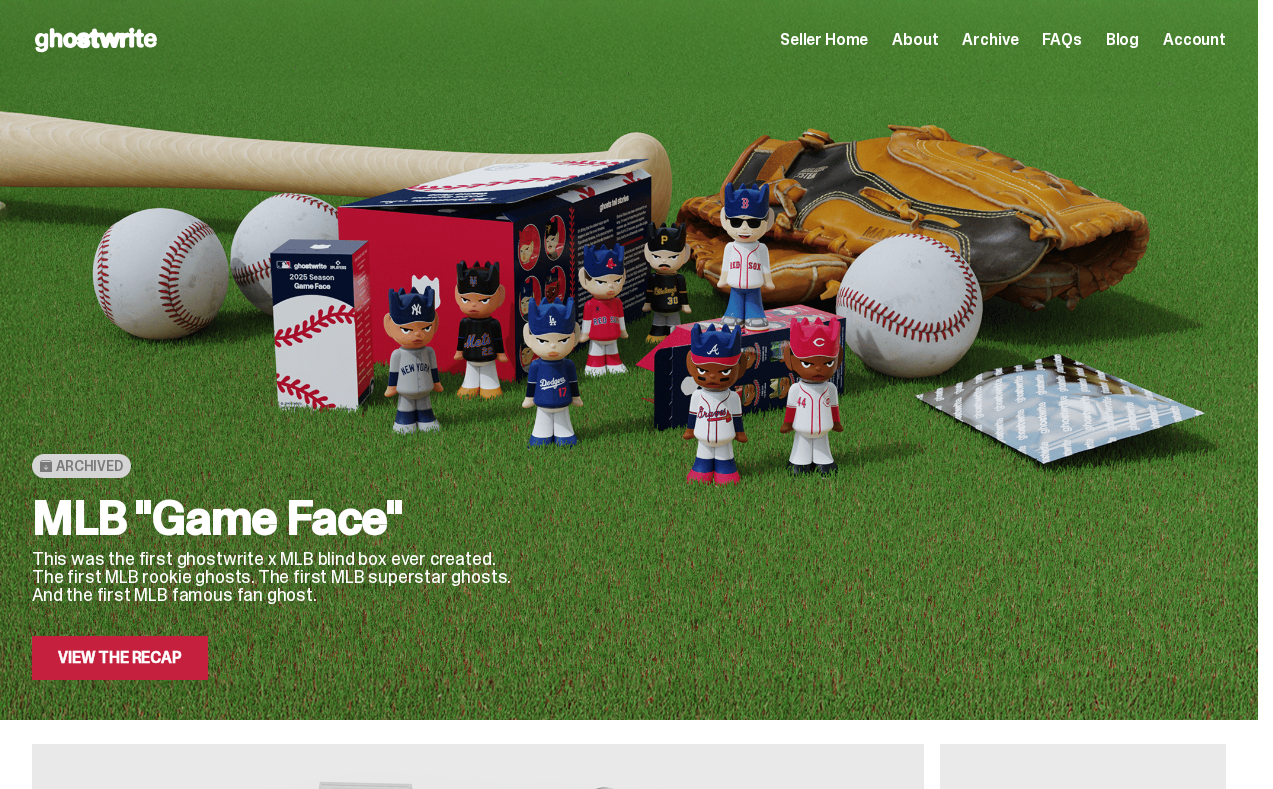 click on "Archive" at bounding box center [990, 40] 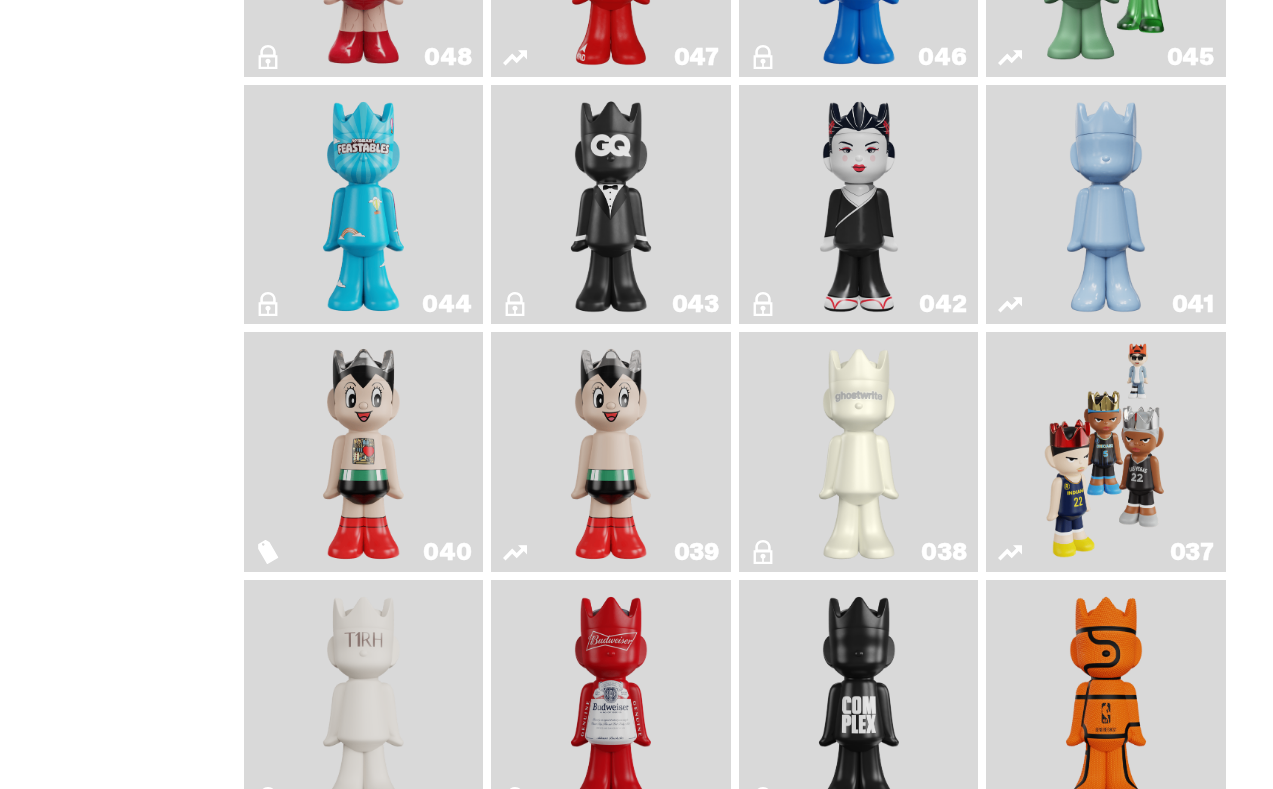 scroll, scrollTop: 925, scrollLeft: 0, axis: vertical 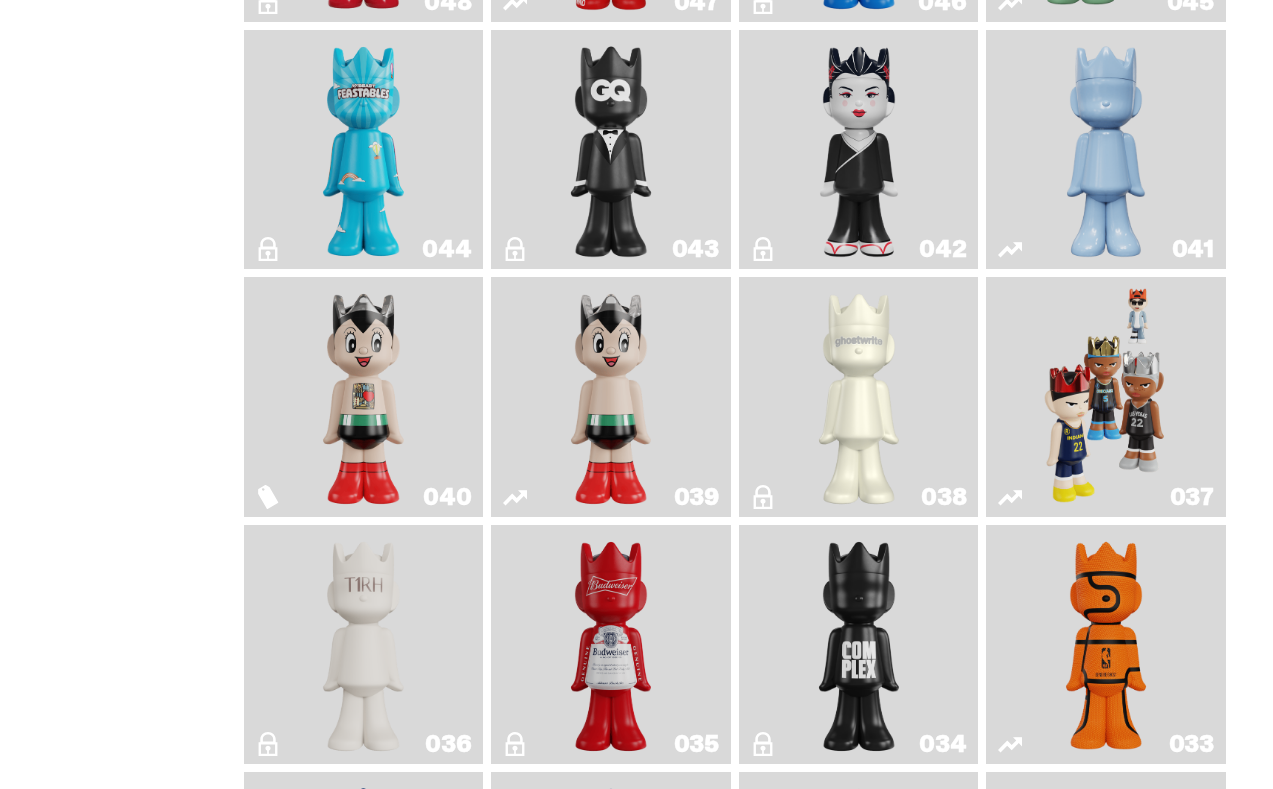 click on "037" at bounding box center (1106, 397) 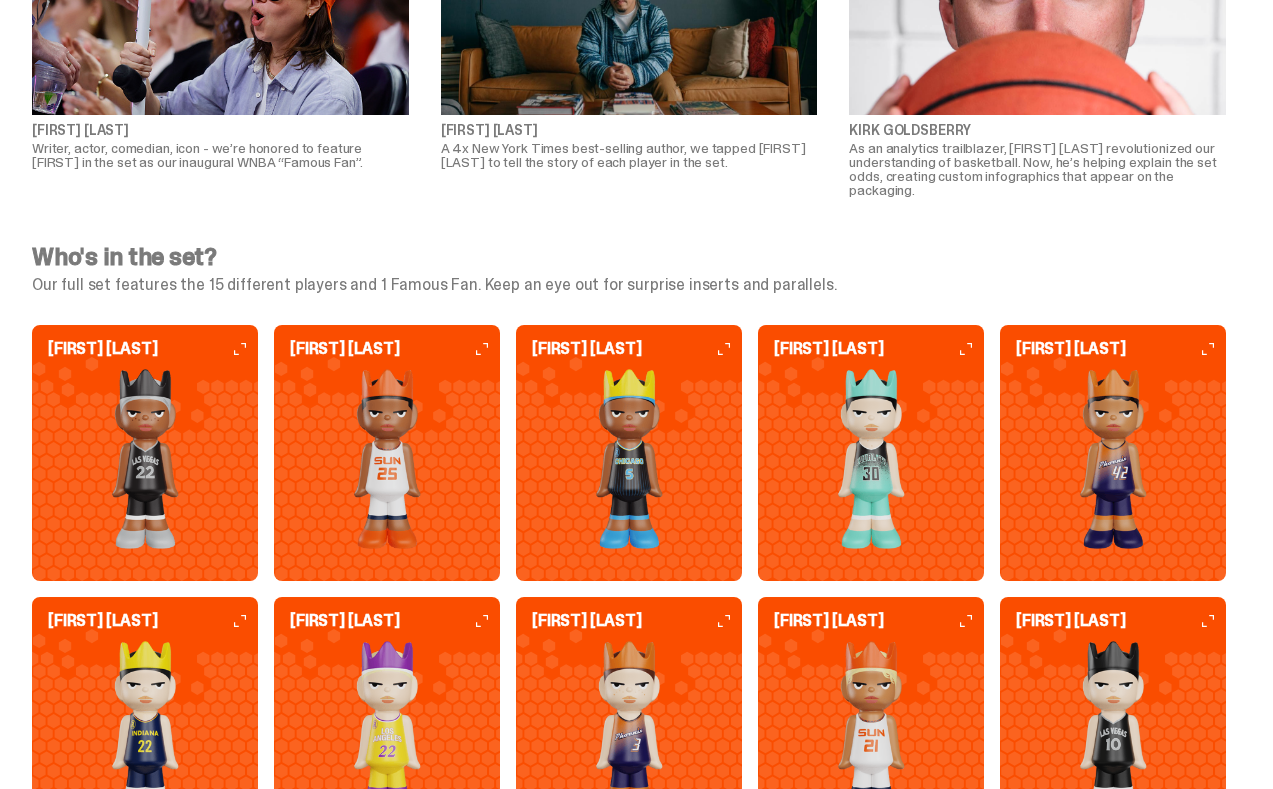 scroll, scrollTop: 4742, scrollLeft: 0, axis: vertical 